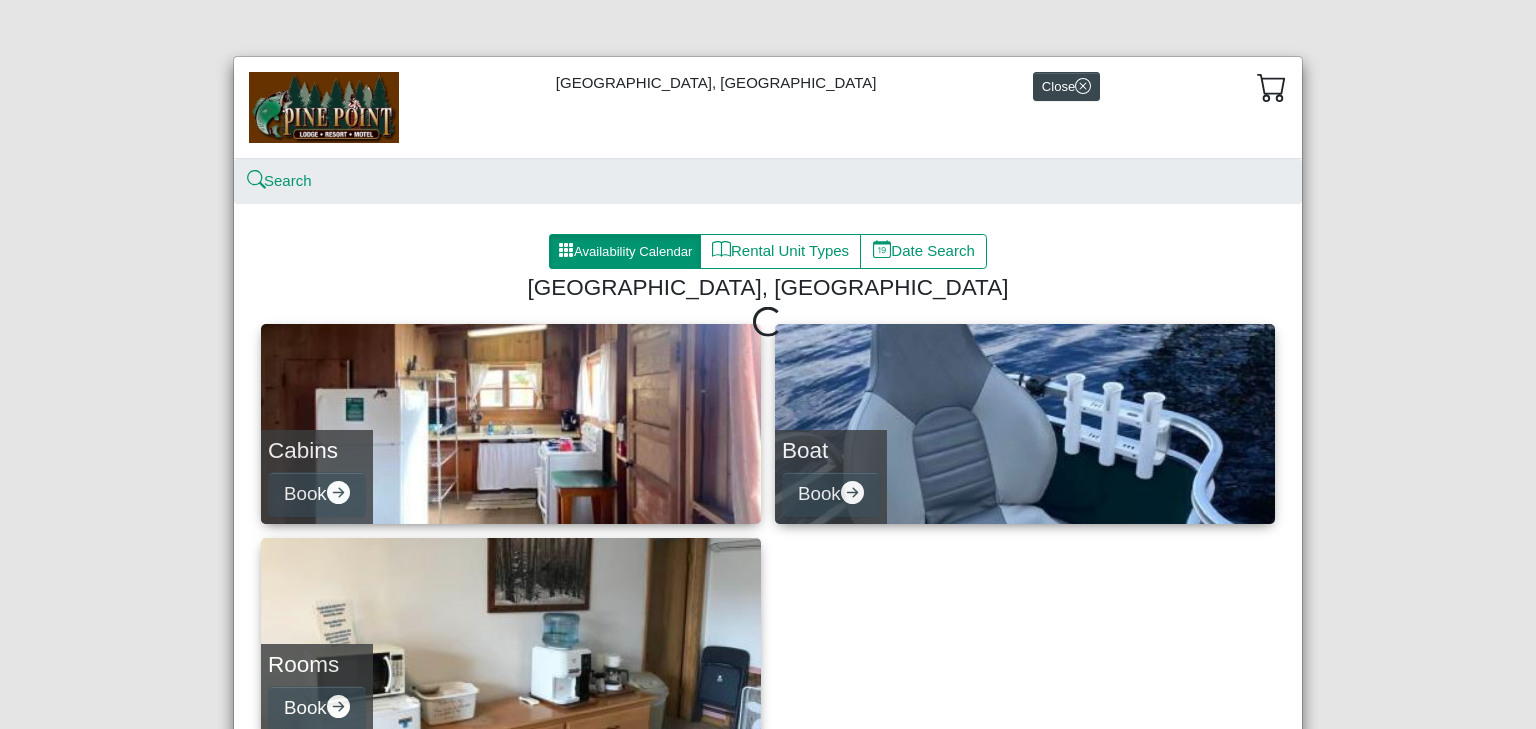 scroll, scrollTop: 0, scrollLeft: 0, axis: both 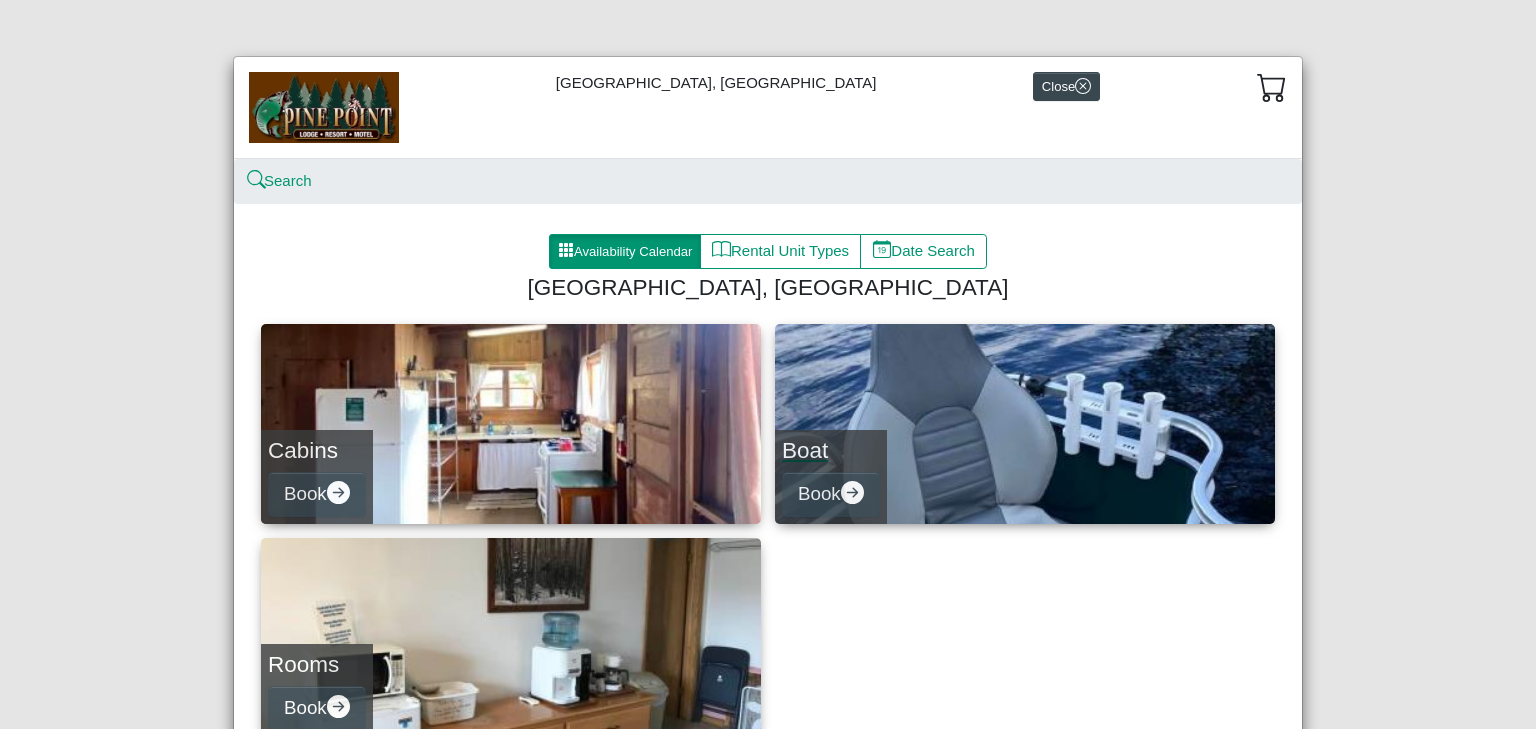 click on "Boat  Book" at bounding box center (1025, 424) 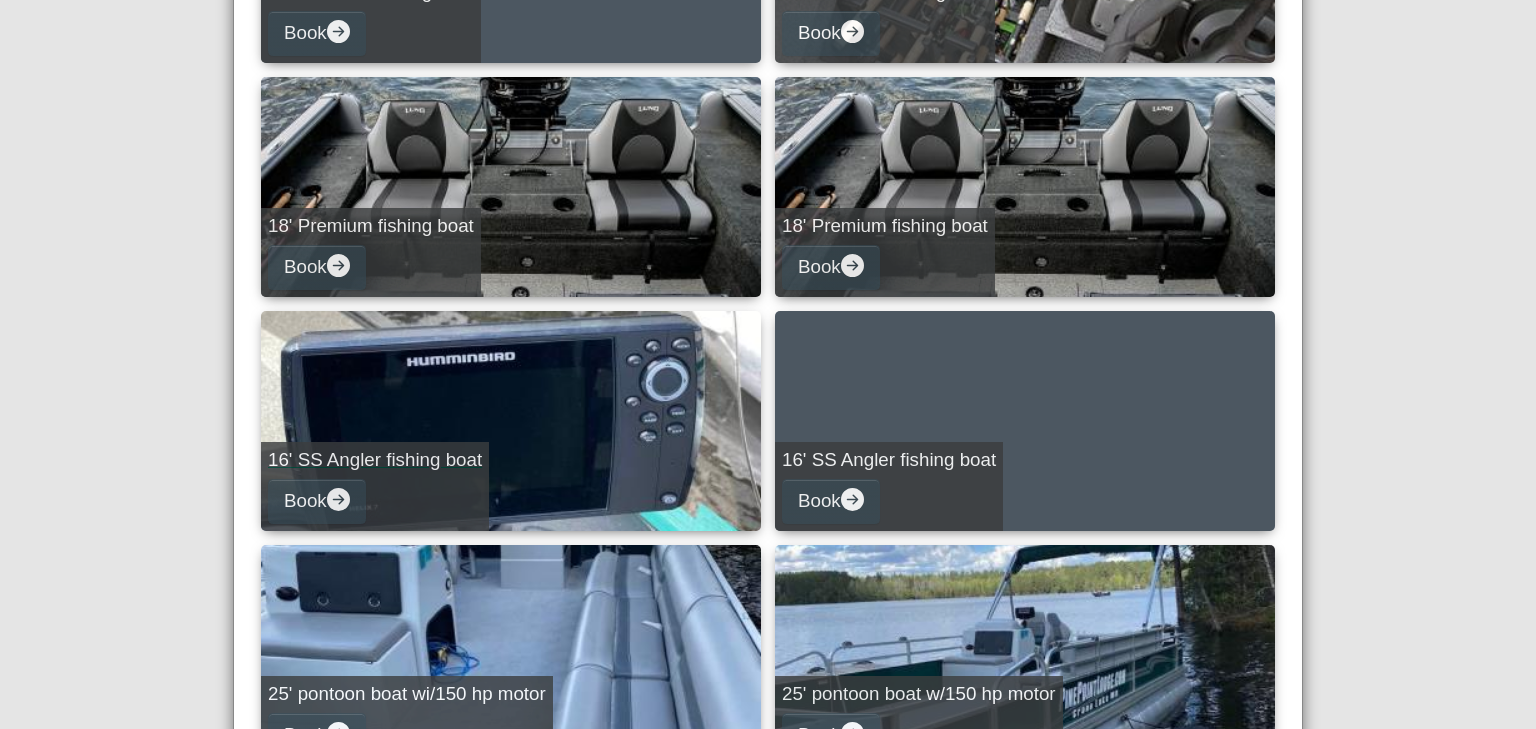 scroll, scrollTop: 600, scrollLeft: 0, axis: vertical 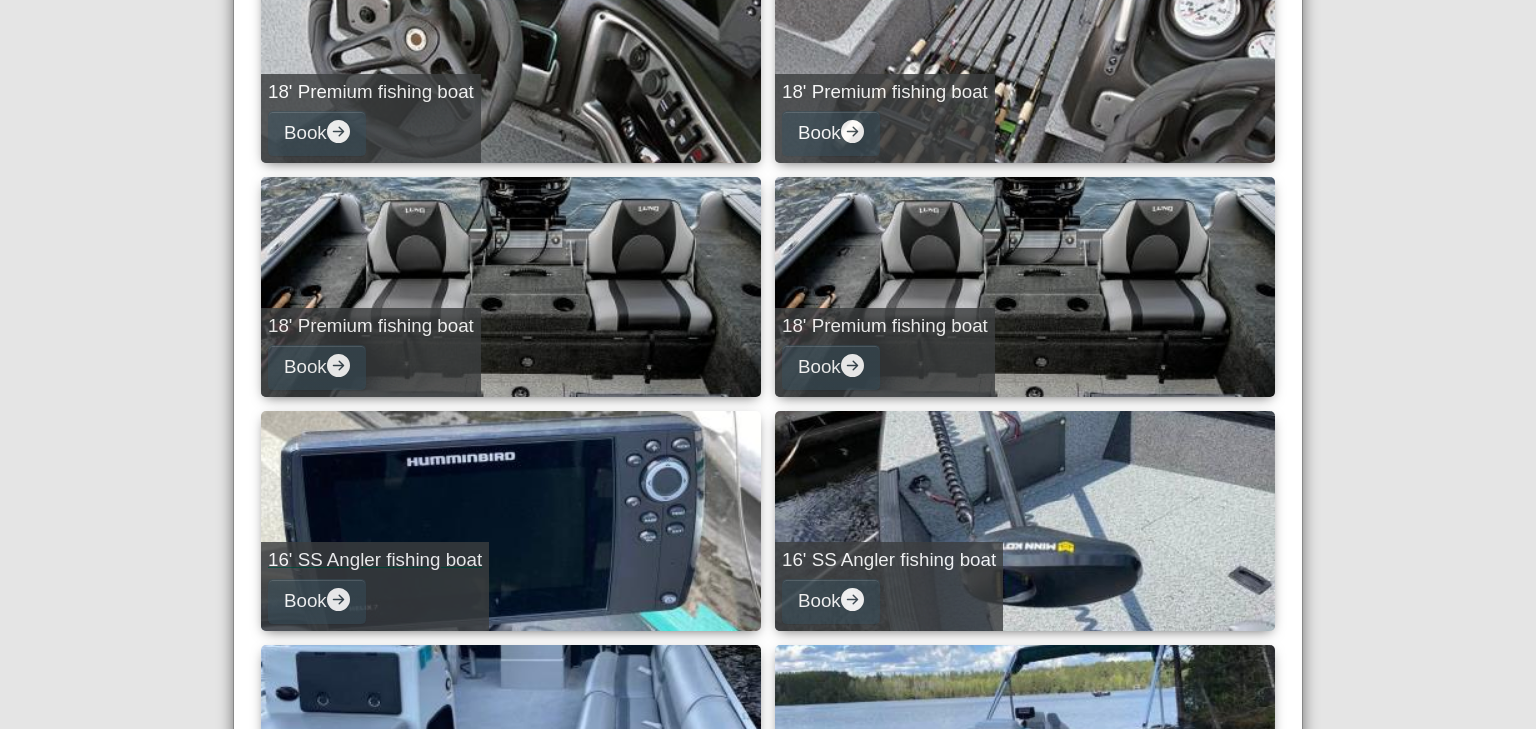 click on "16' SS Angler fishing boat  Book" at bounding box center [511, 521] 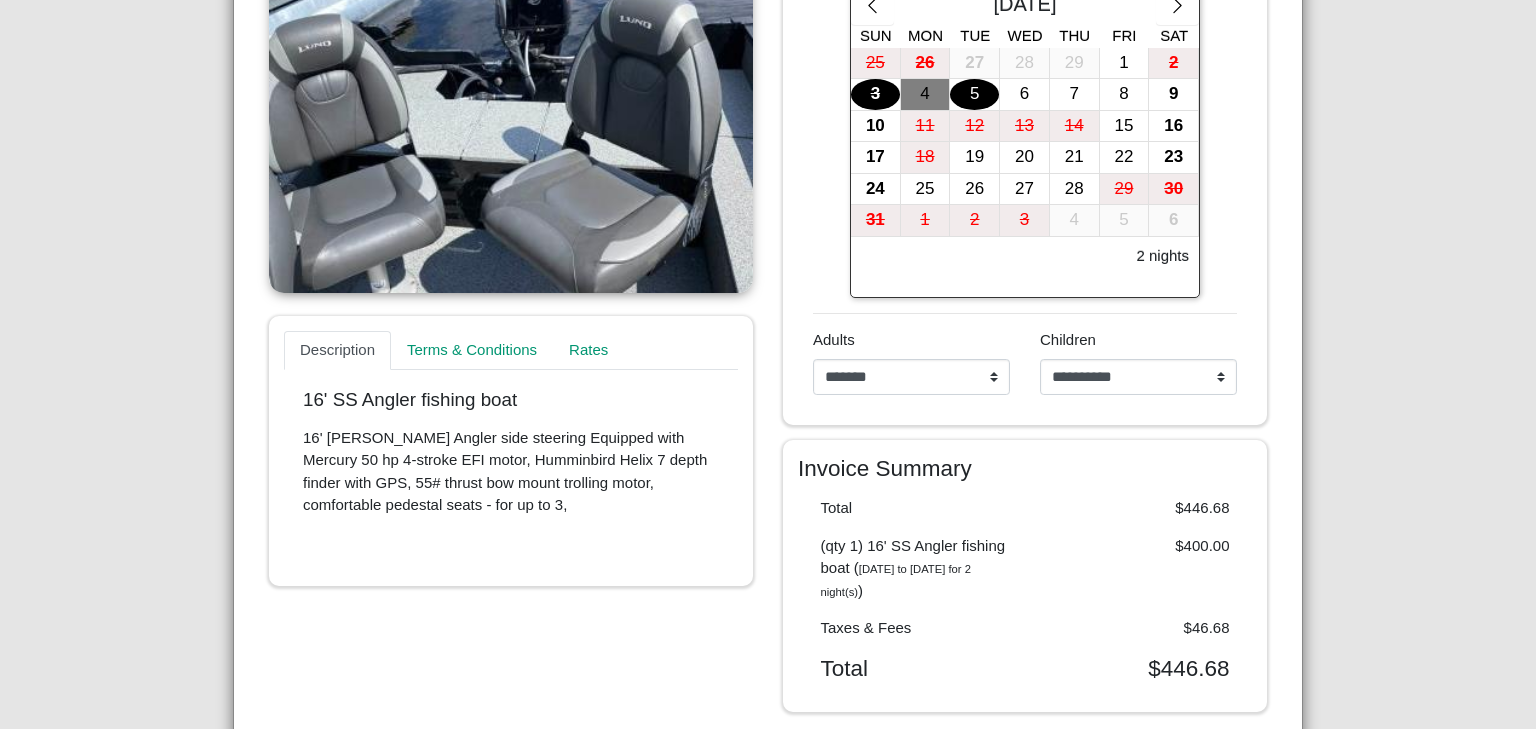 scroll, scrollTop: 100, scrollLeft: 0, axis: vertical 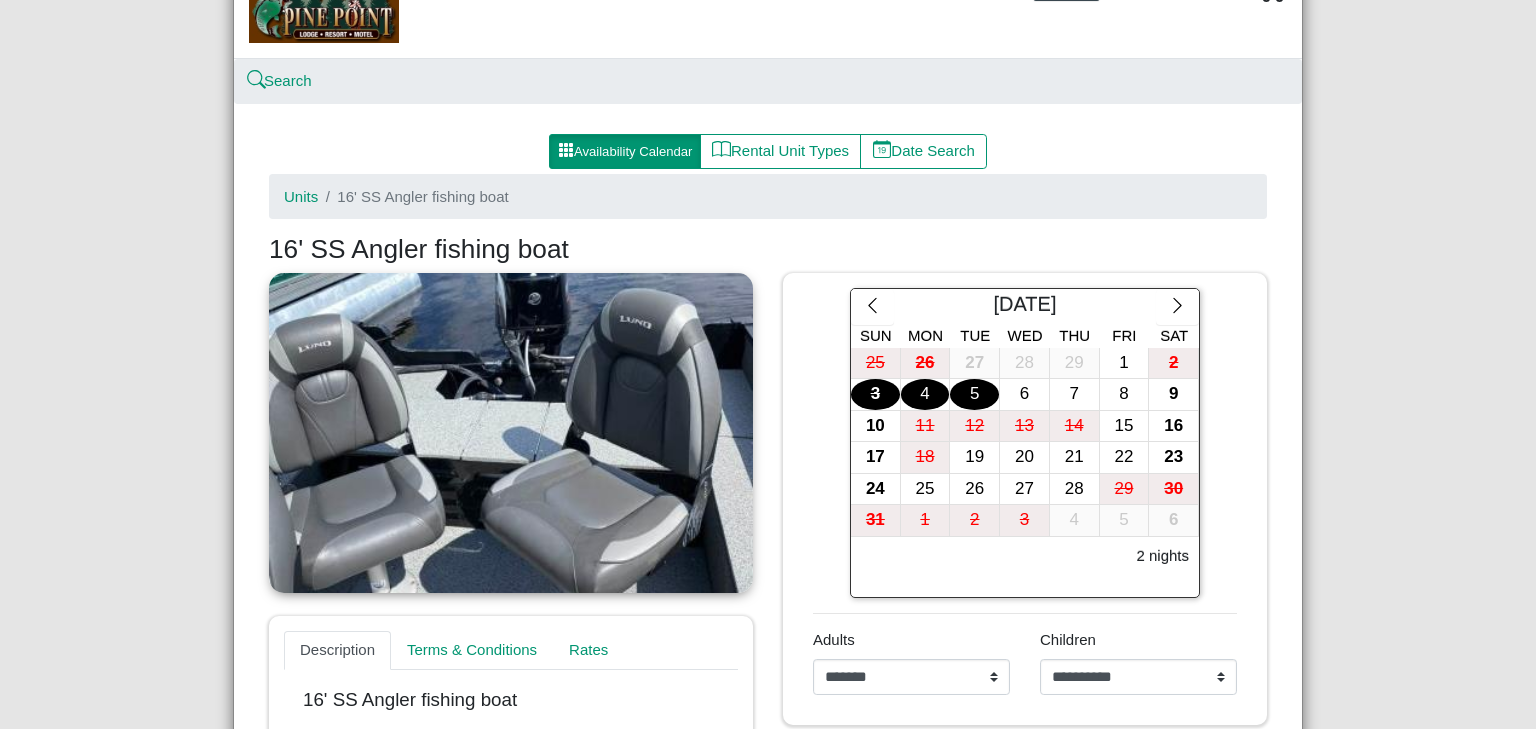click on "4" at bounding box center (925, 394) 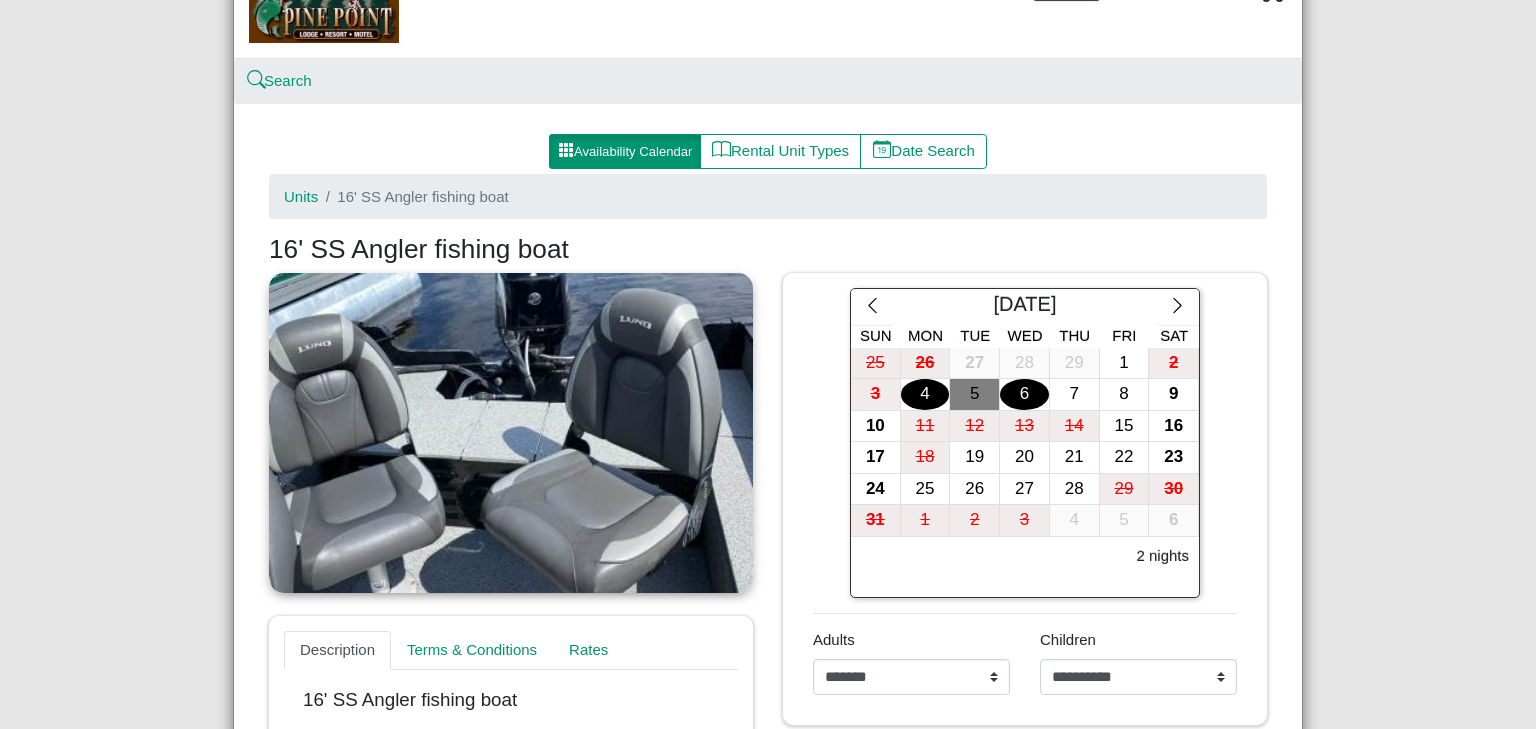 click on "6" at bounding box center (1024, 394) 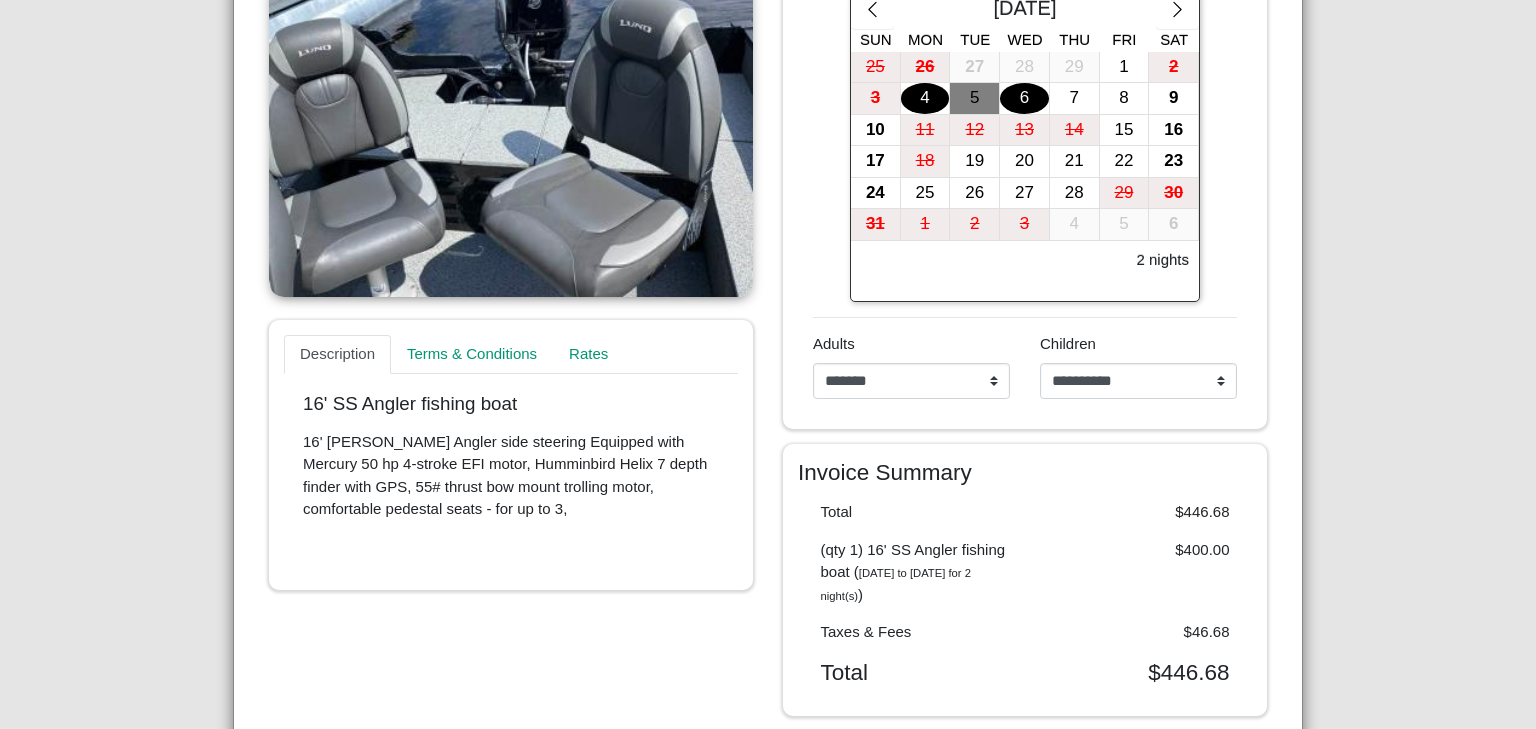 scroll, scrollTop: 381, scrollLeft: 0, axis: vertical 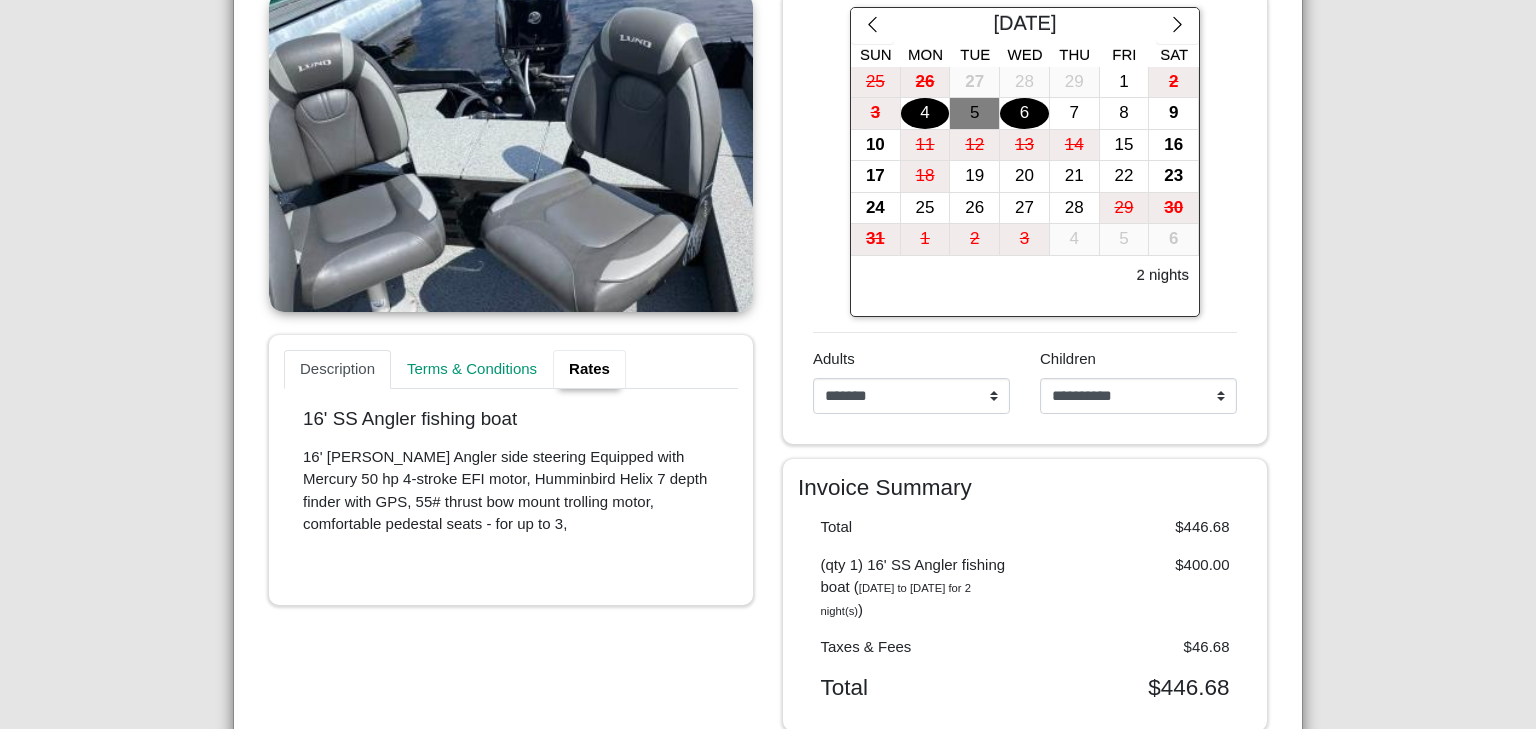 click on "Rates" at bounding box center (589, 370) 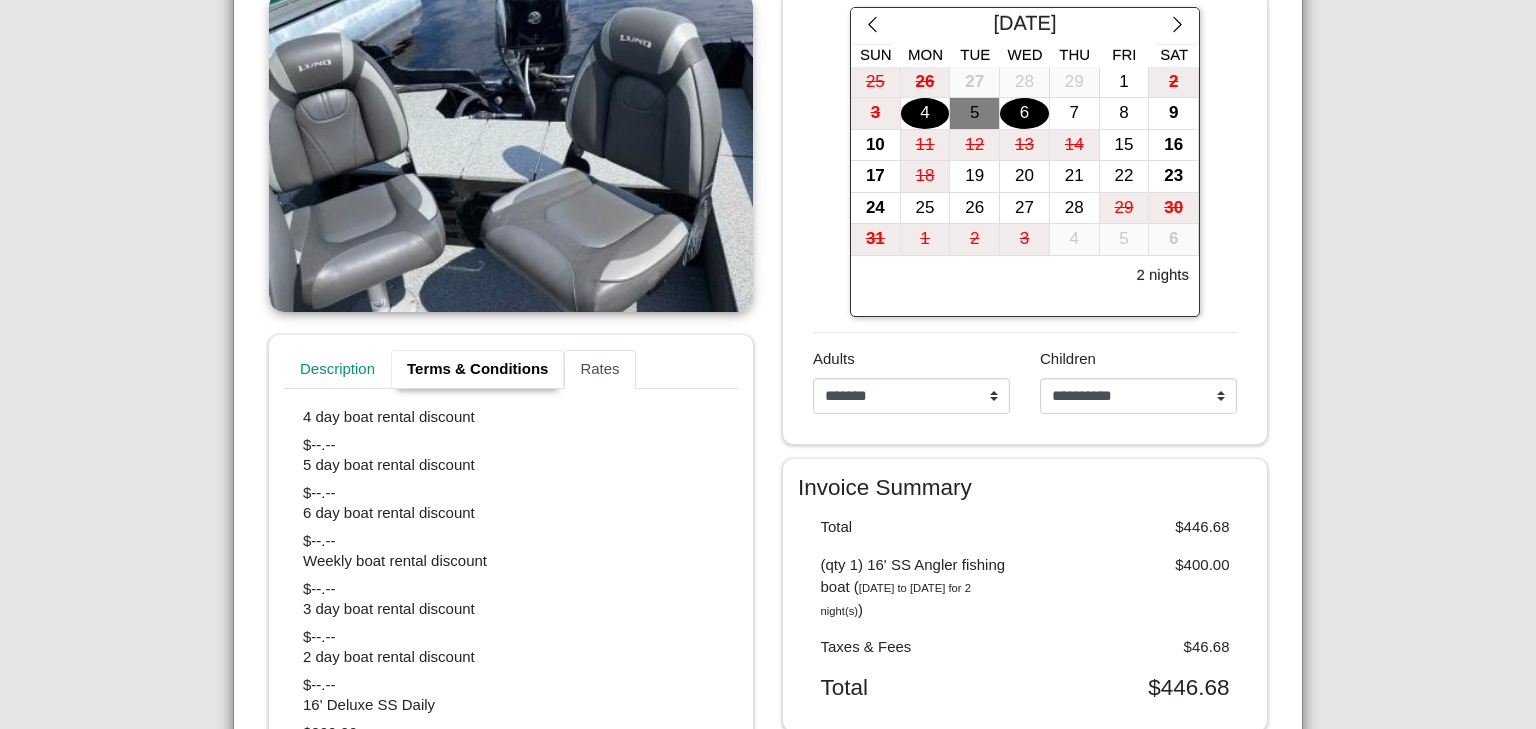 click on "Terms & Conditions" at bounding box center [477, 370] 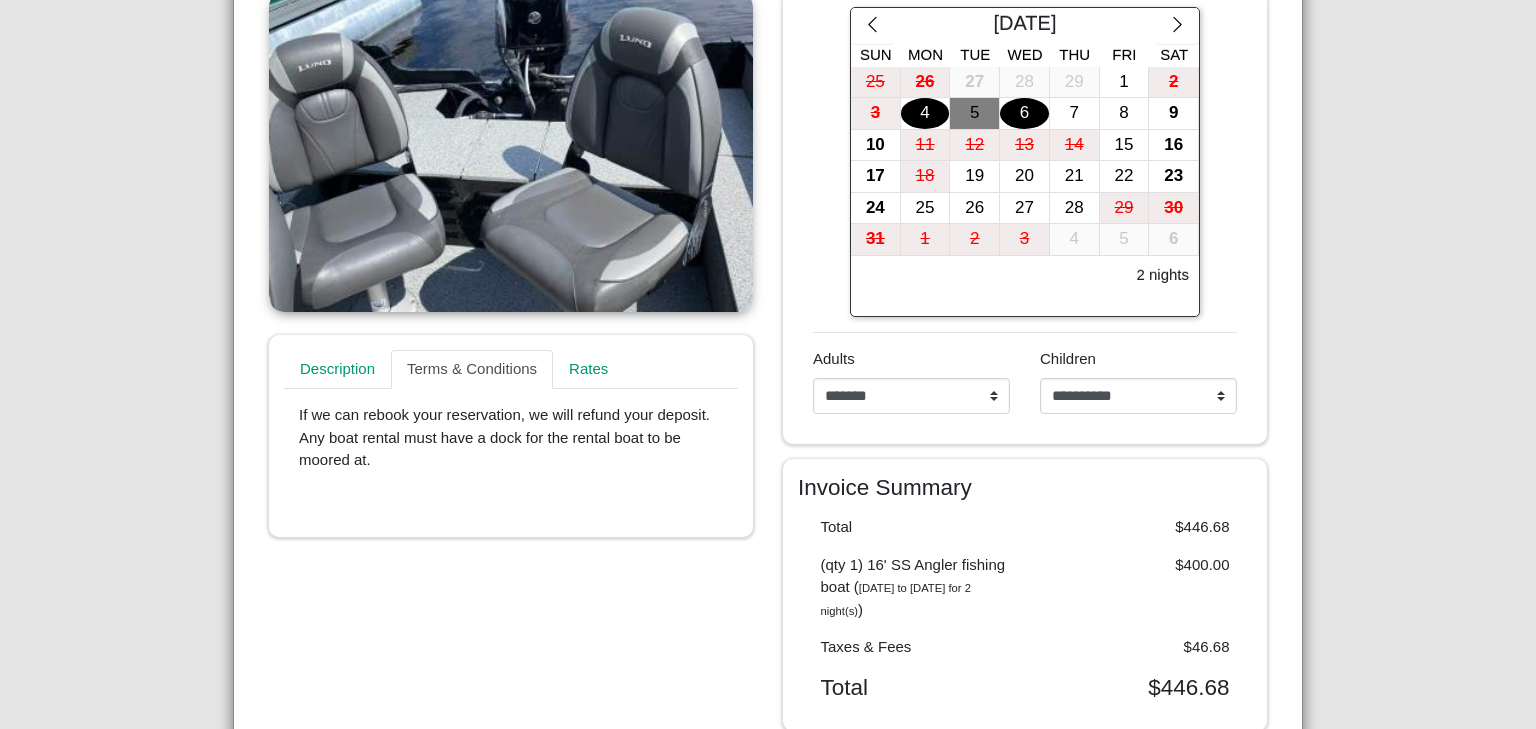 scroll, scrollTop: 81, scrollLeft: 0, axis: vertical 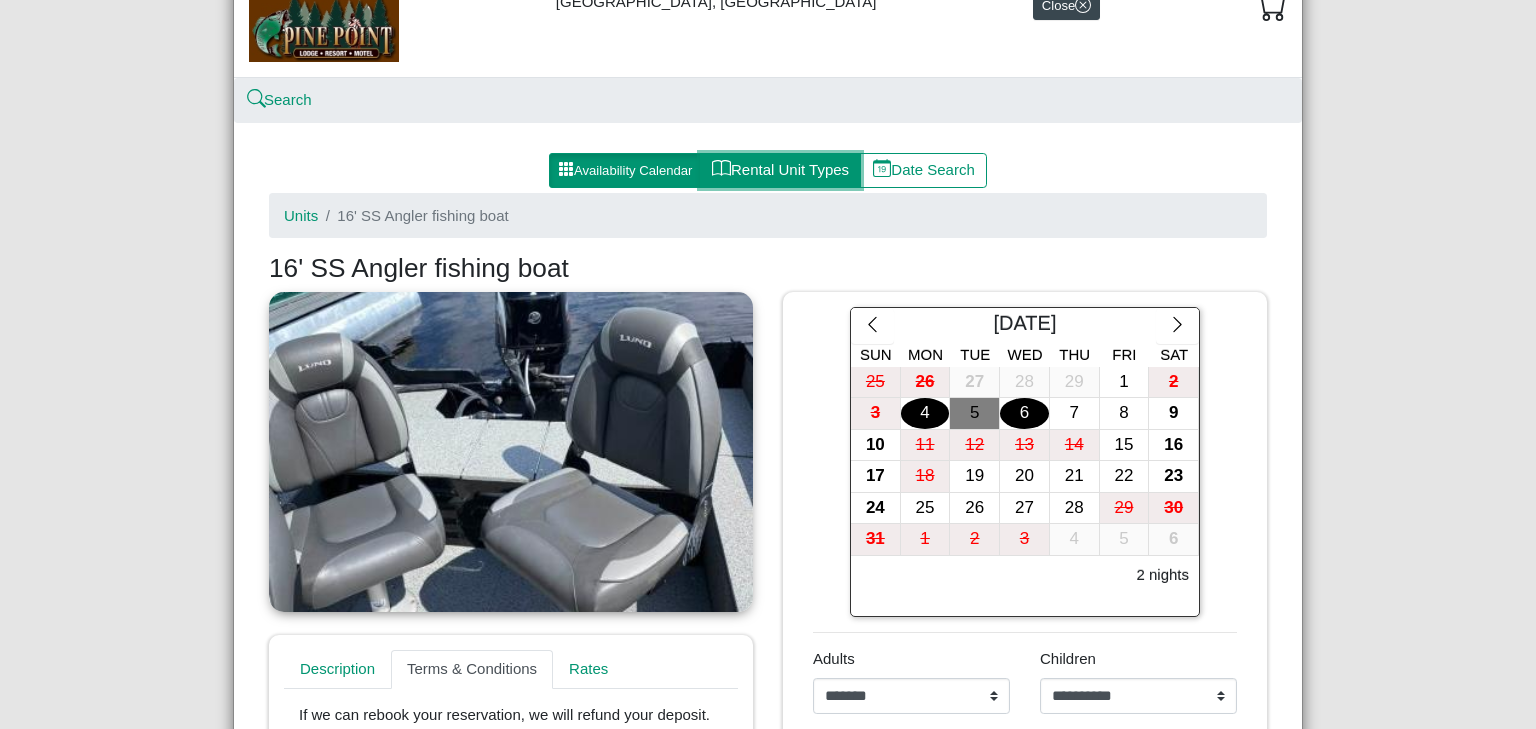 click on "Rental Unit Types" at bounding box center (780, 171) 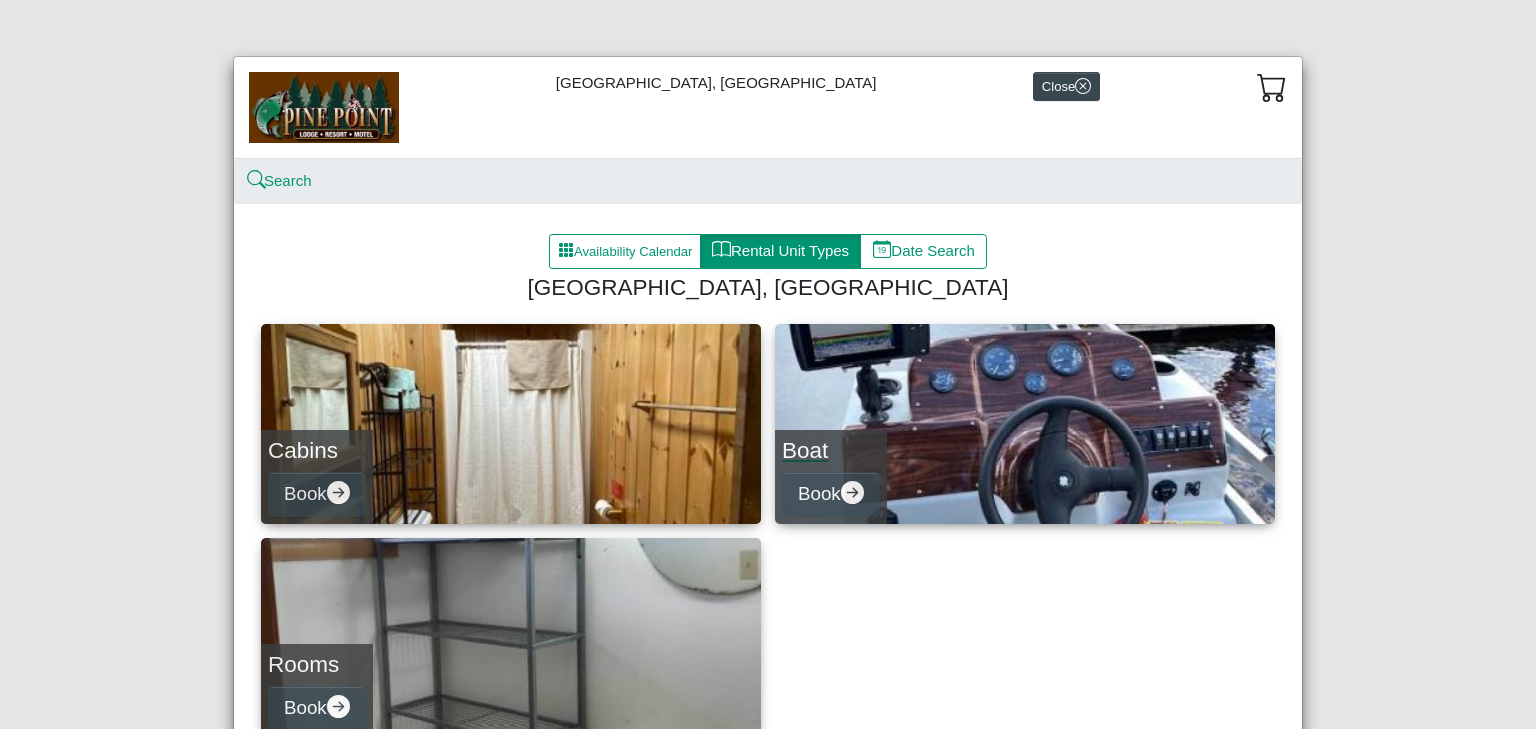 click on "Boat  Book" at bounding box center (1025, 424) 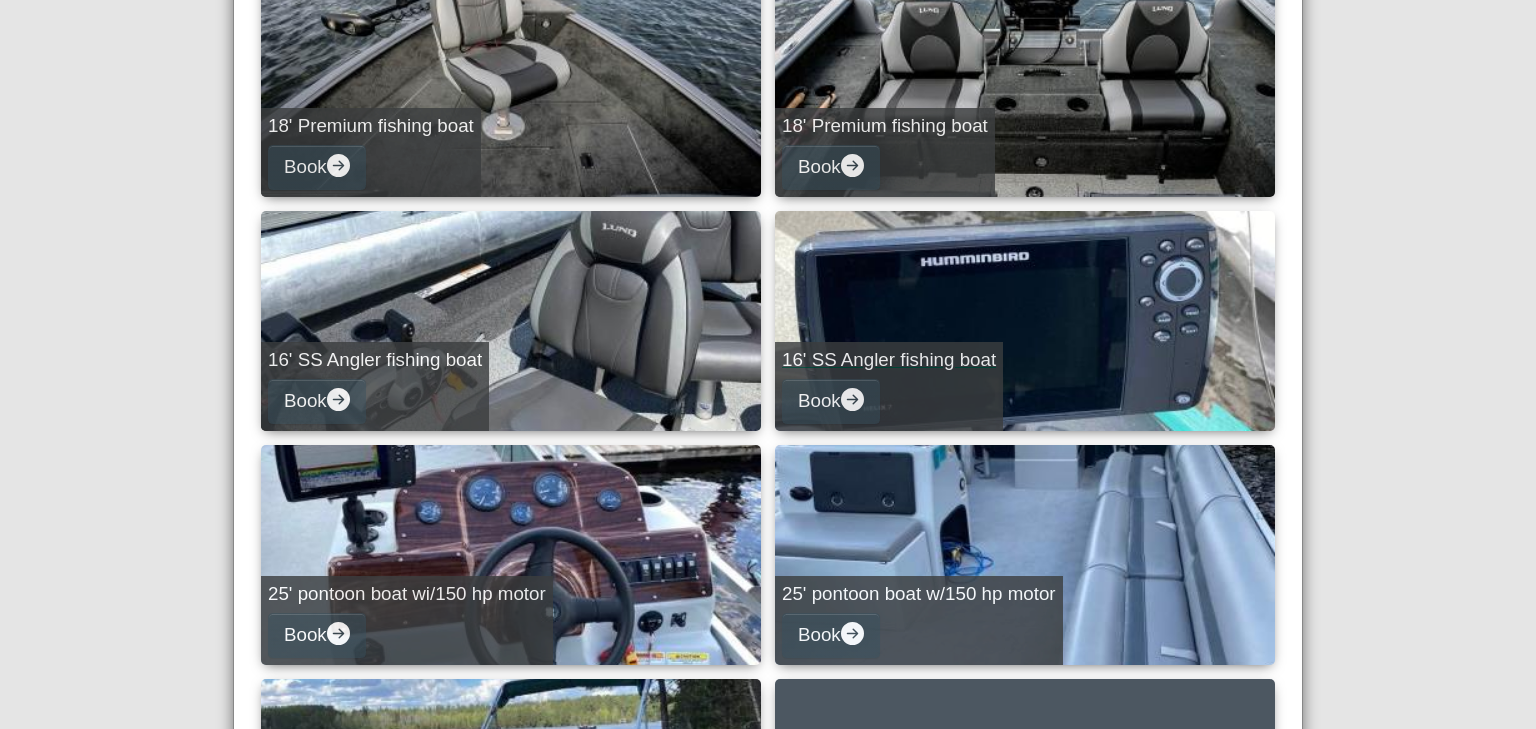 scroll, scrollTop: 800, scrollLeft: 0, axis: vertical 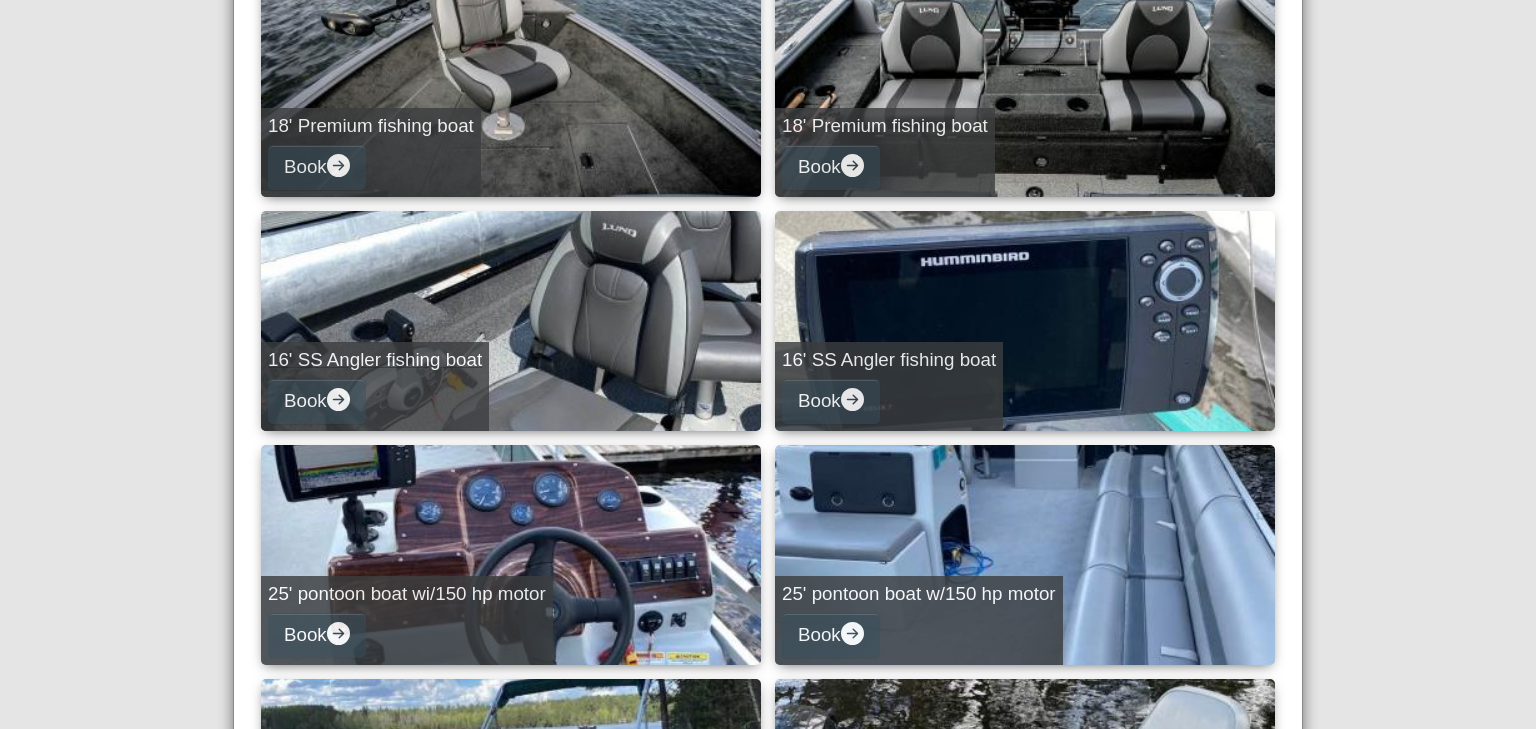 click on "16' SS Angler fishing boat  Book" at bounding box center (511, 321) 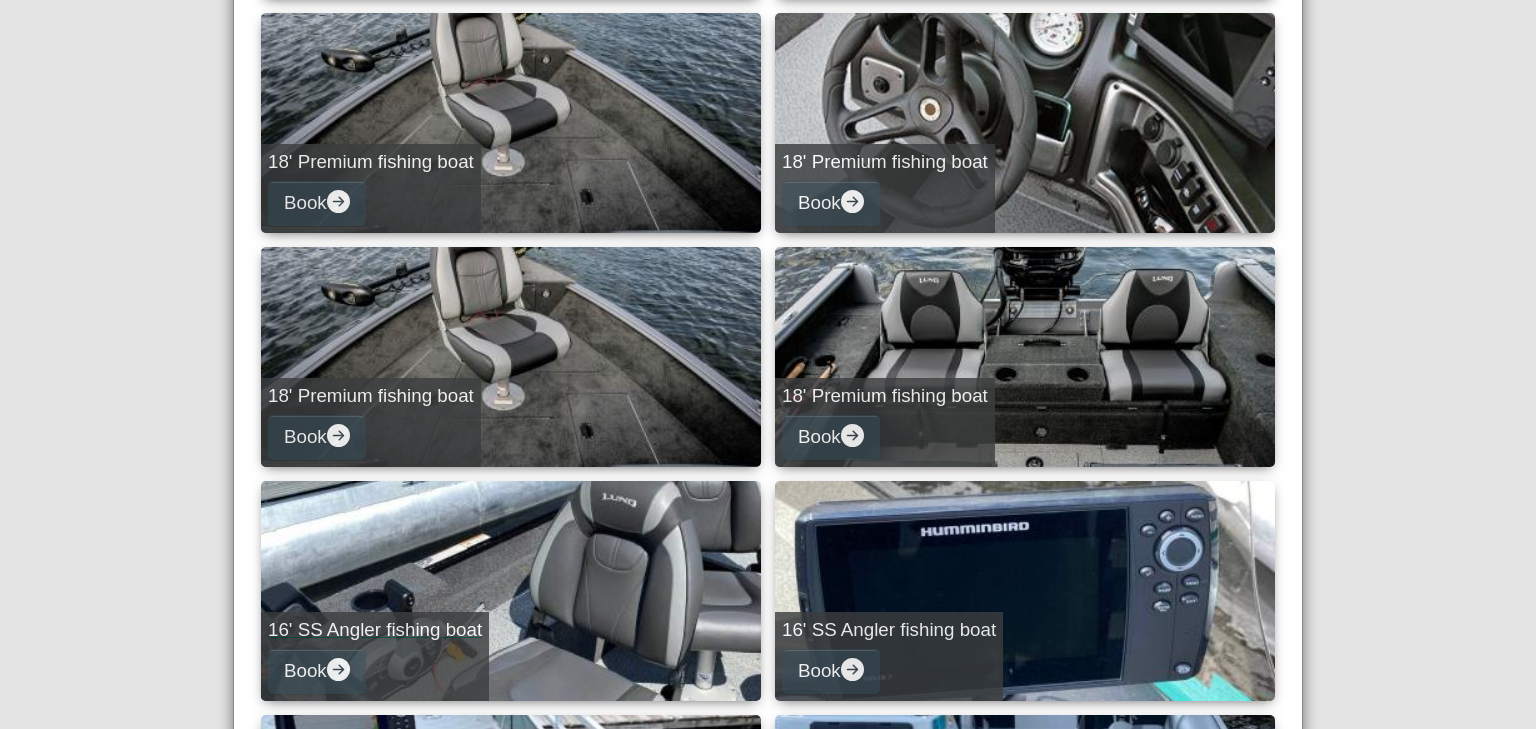 select on "*" 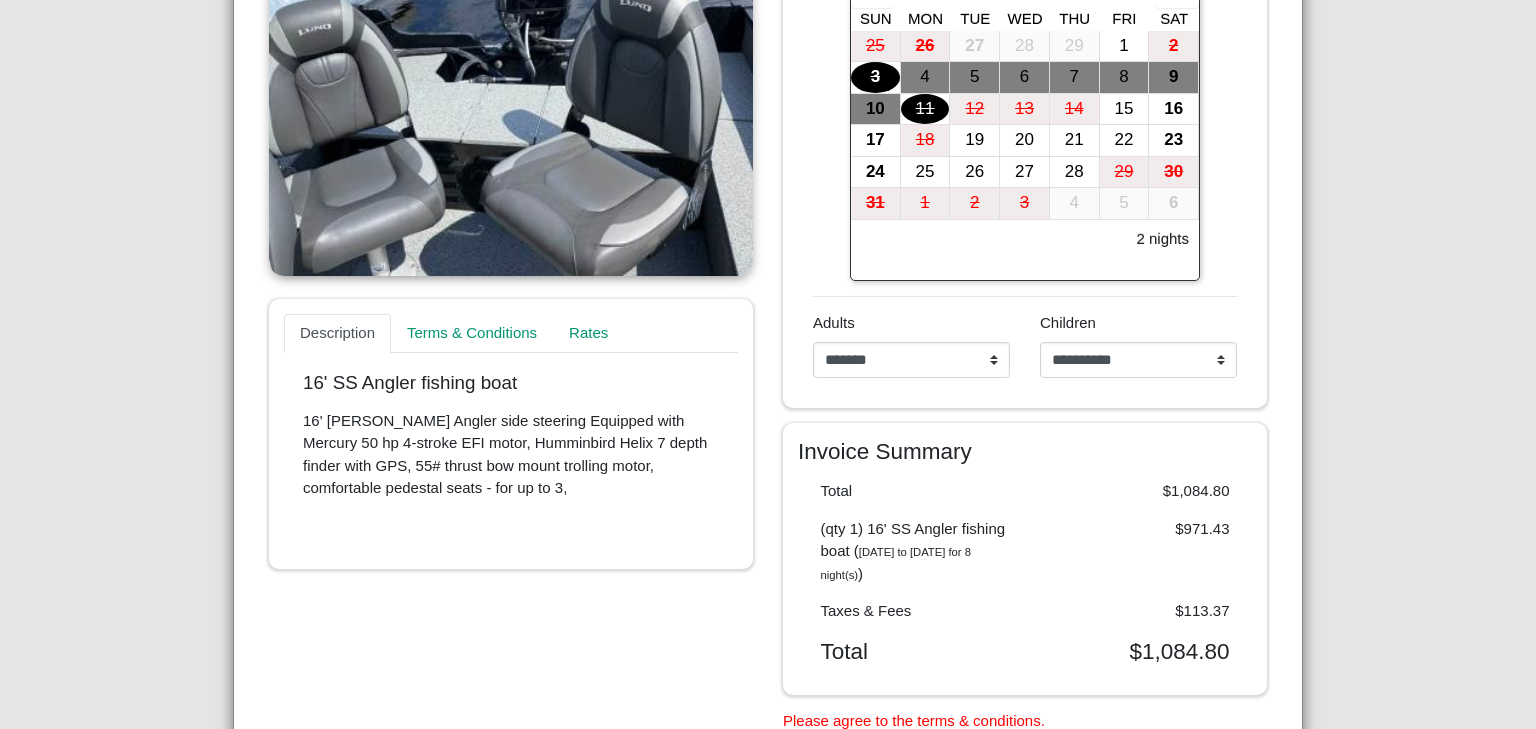 scroll, scrollTop: 326, scrollLeft: 0, axis: vertical 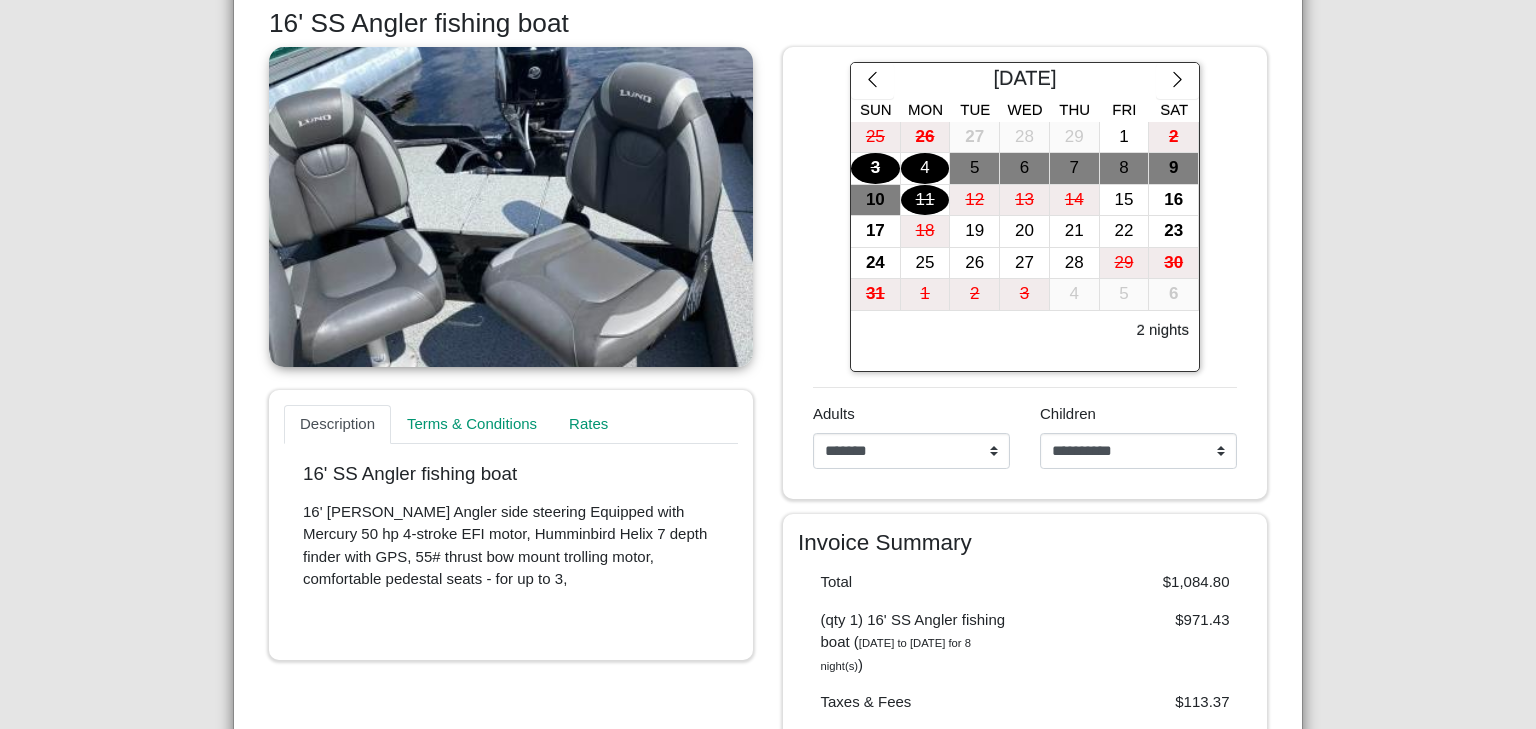 click on "4" at bounding box center [925, 168] 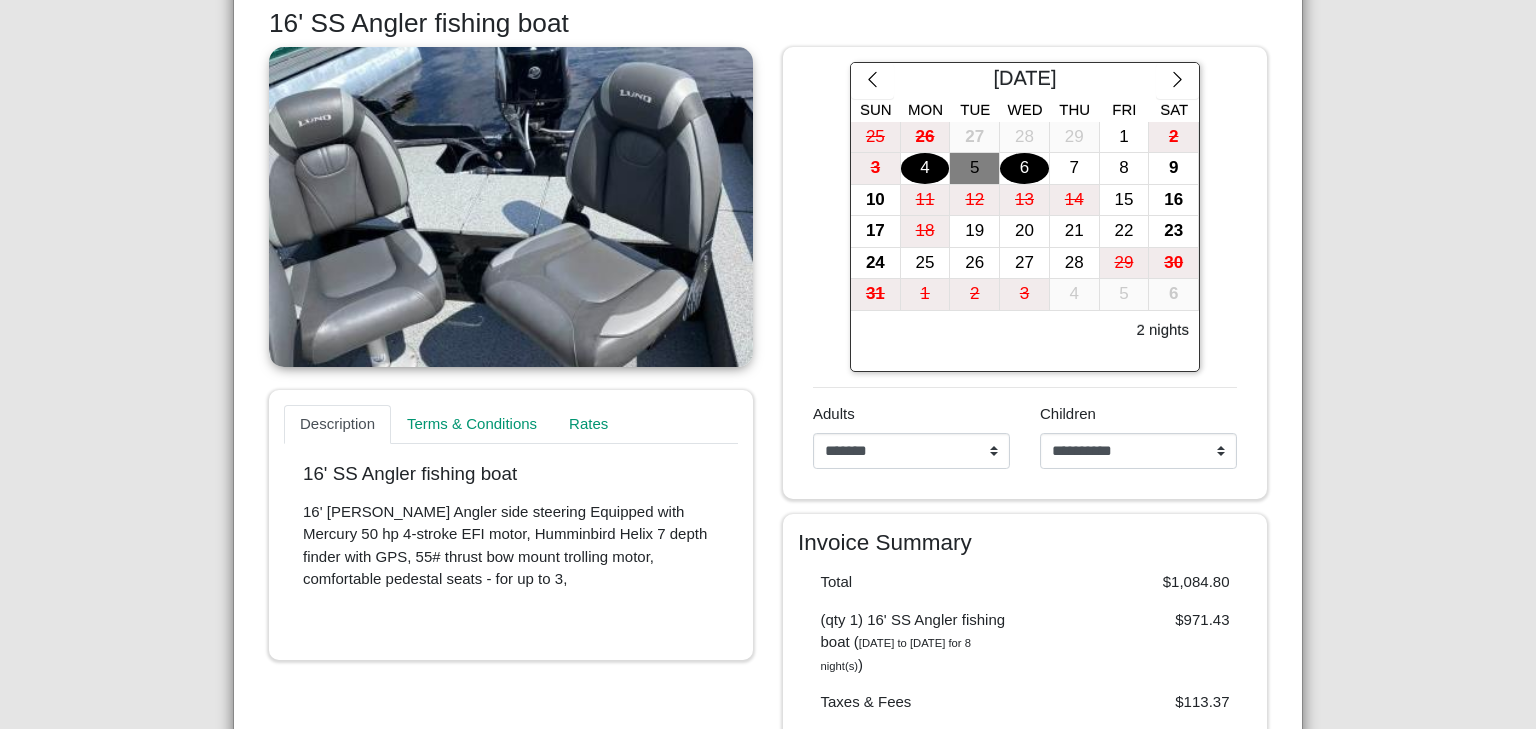click on "6" at bounding box center (1024, 168) 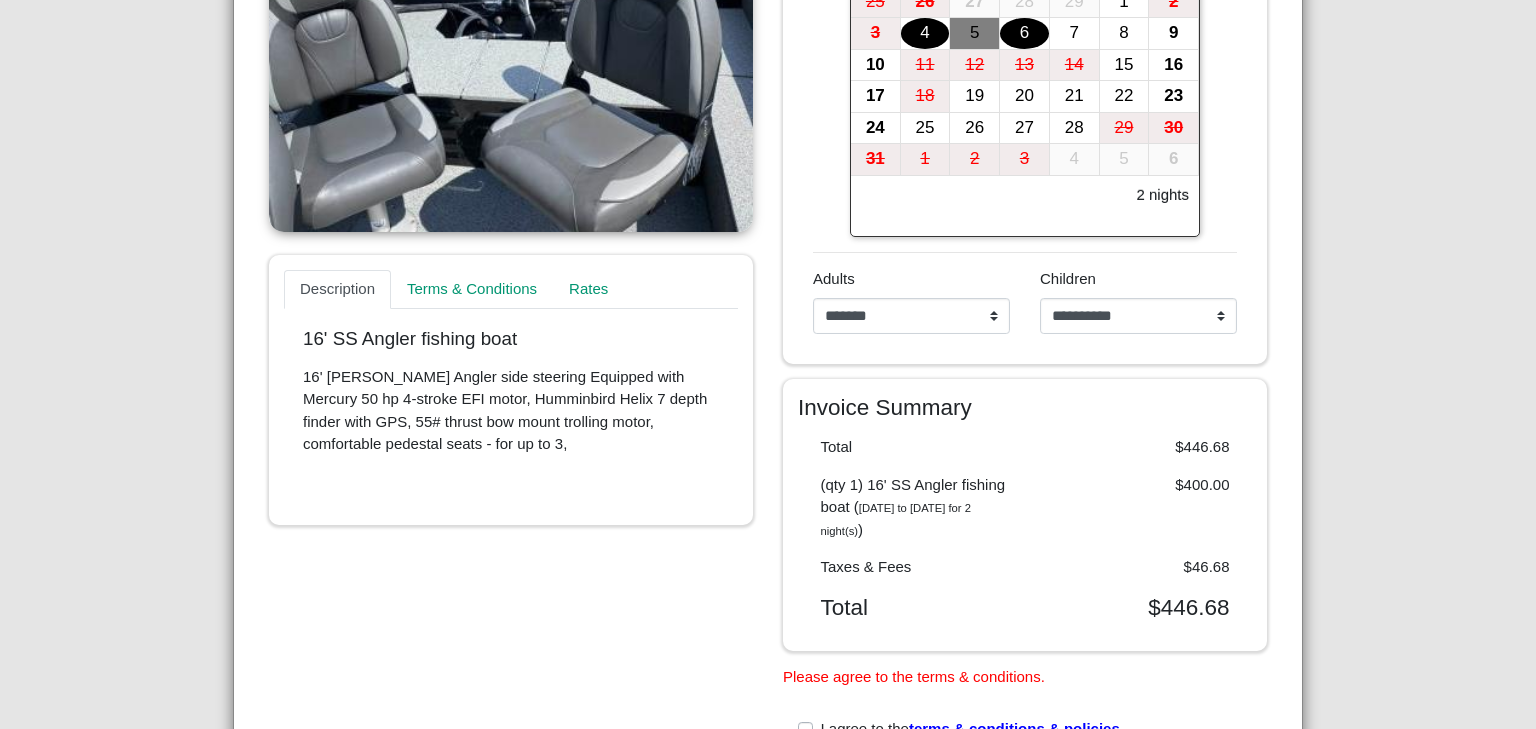 scroll, scrollTop: 481, scrollLeft: 0, axis: vertical 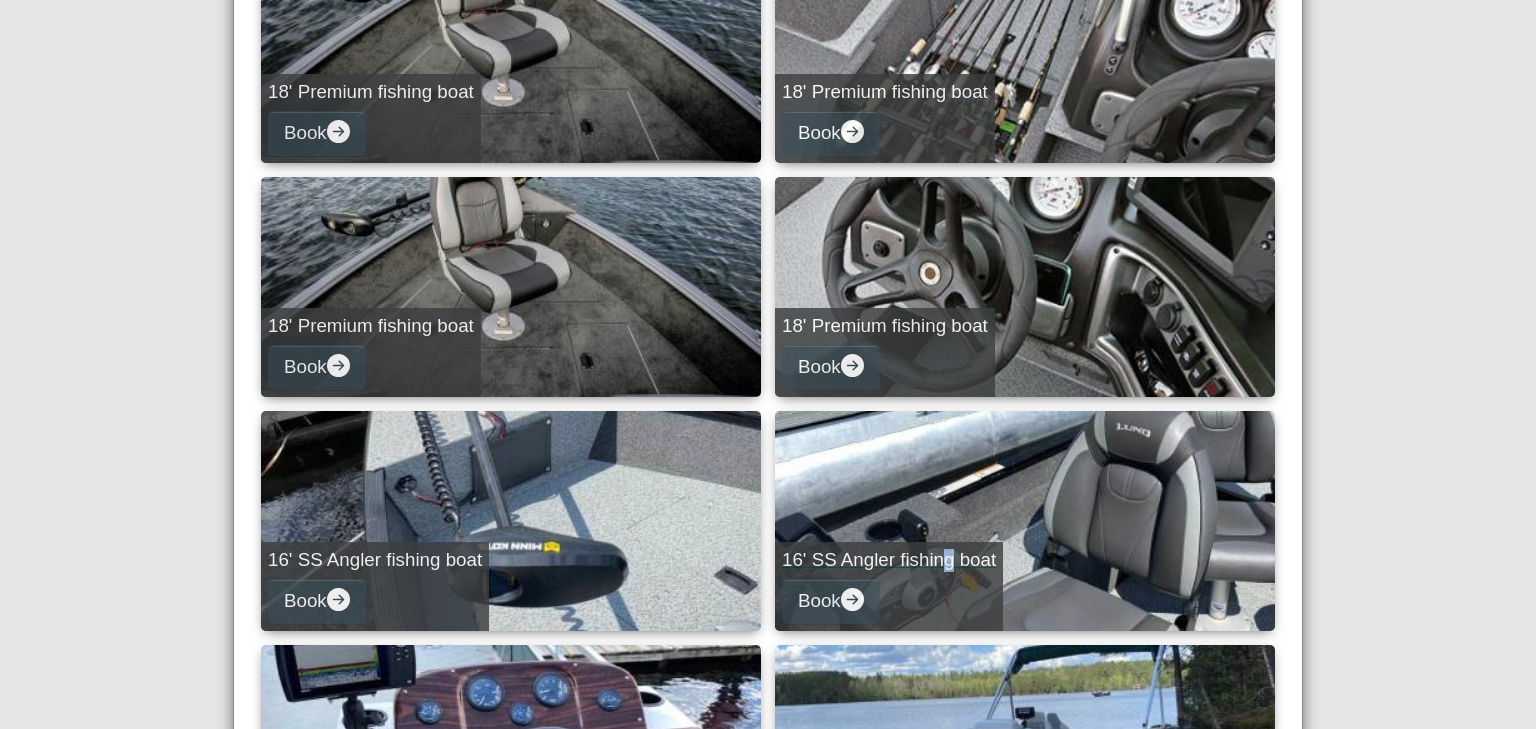 click on "16' SS Angler fishing boat  Book" at bounding box center (1025, 521) 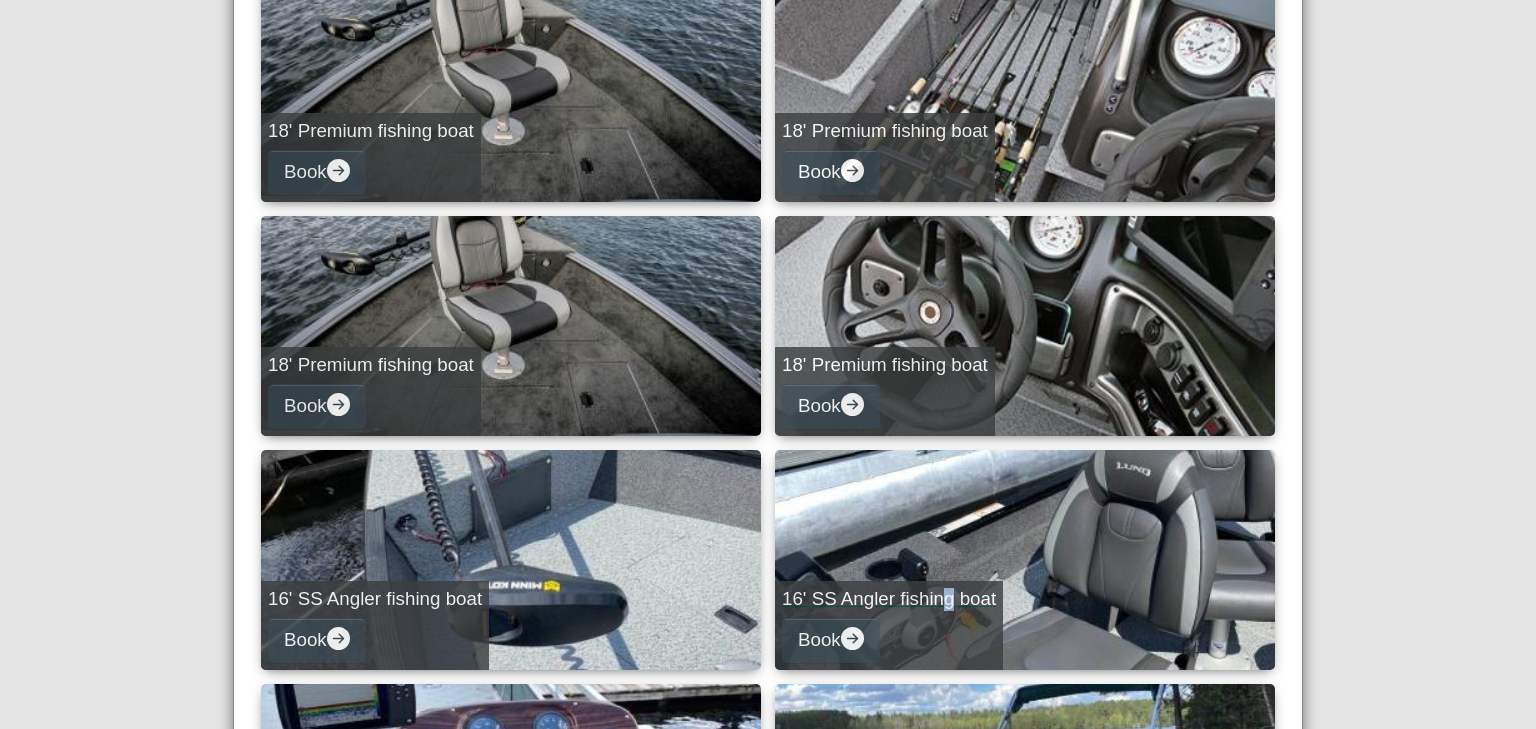 select on "*" 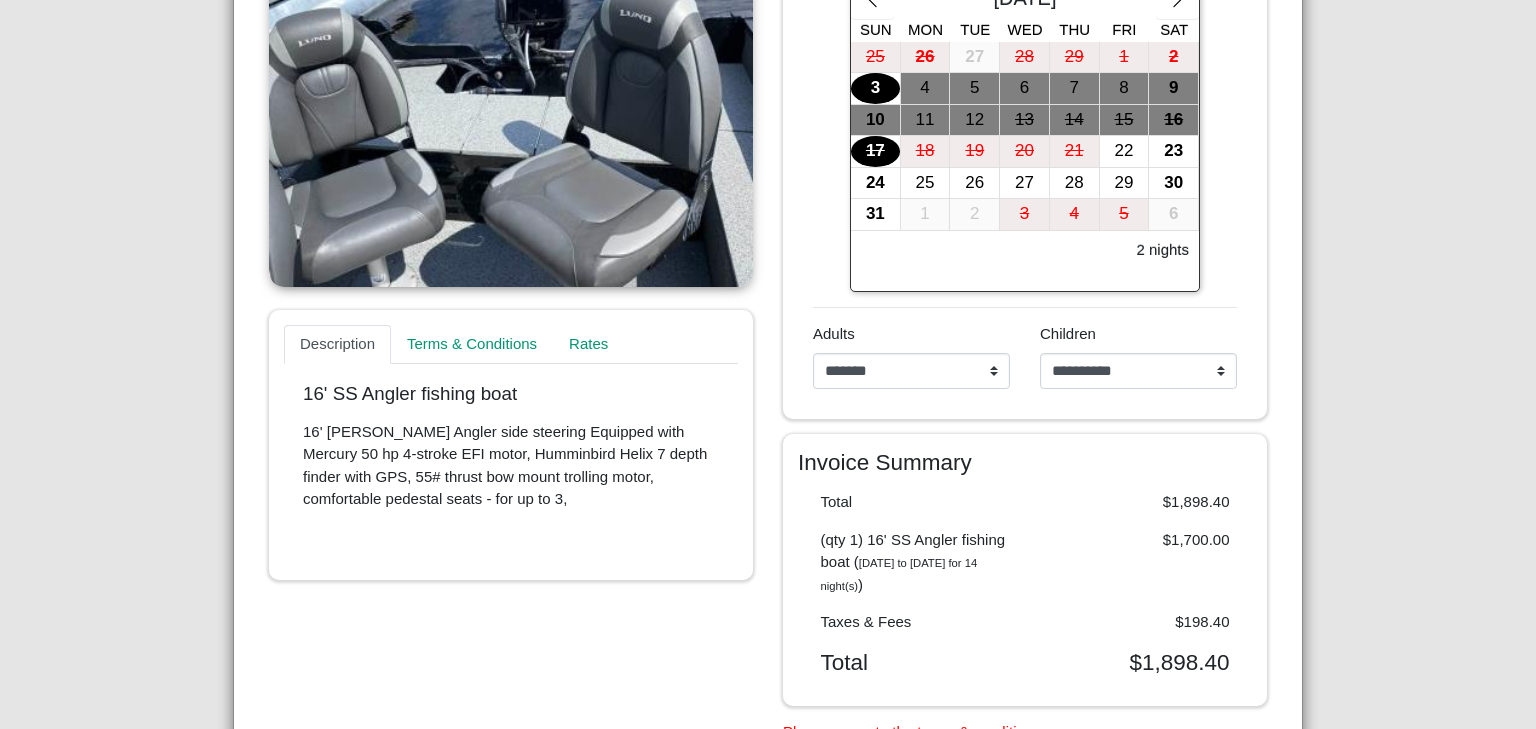 scroll, scrollTop: 400, scrollLeft: 0, axis: vertical 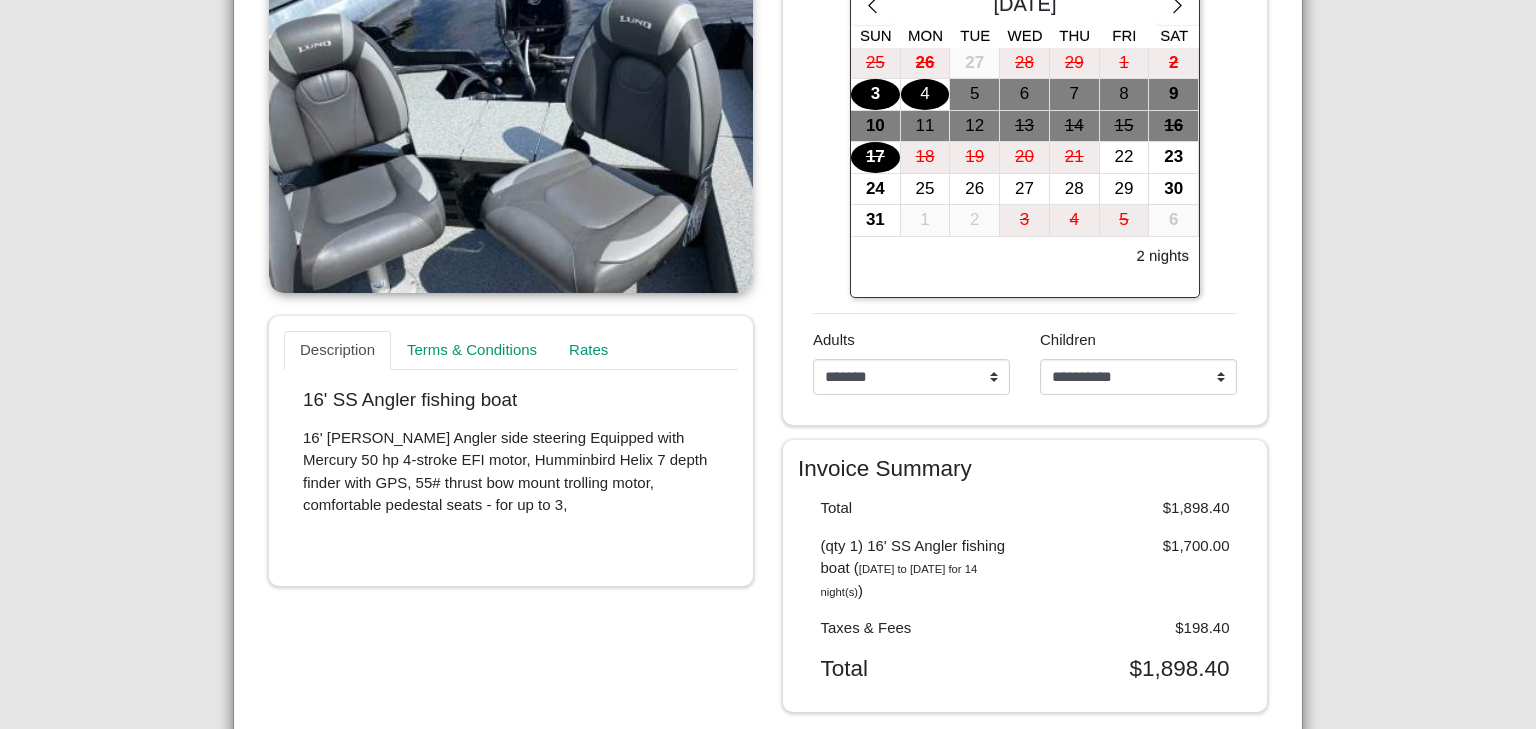 click on "4" at bounding box center [925, 94] 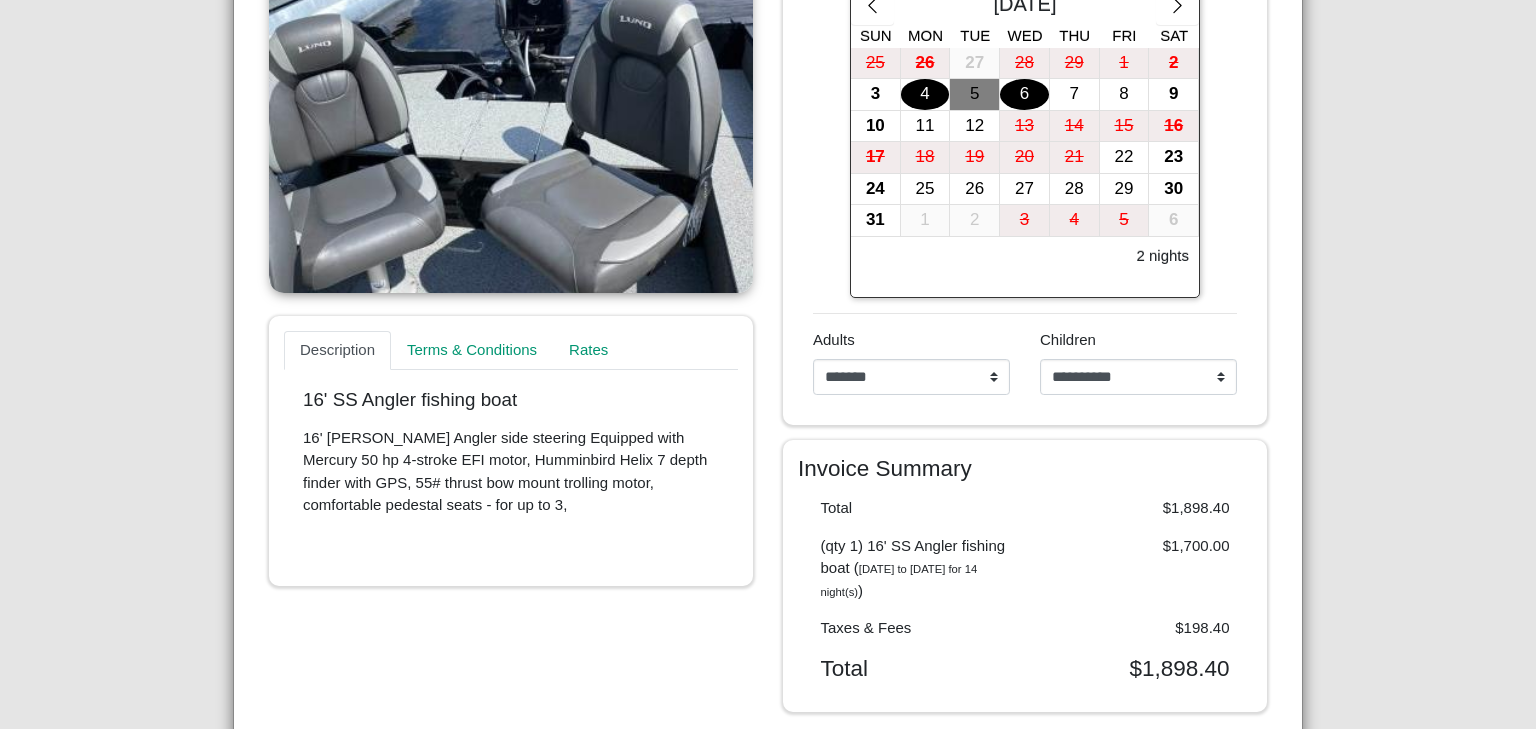 click on "6" at bounding box center (1024, 94) 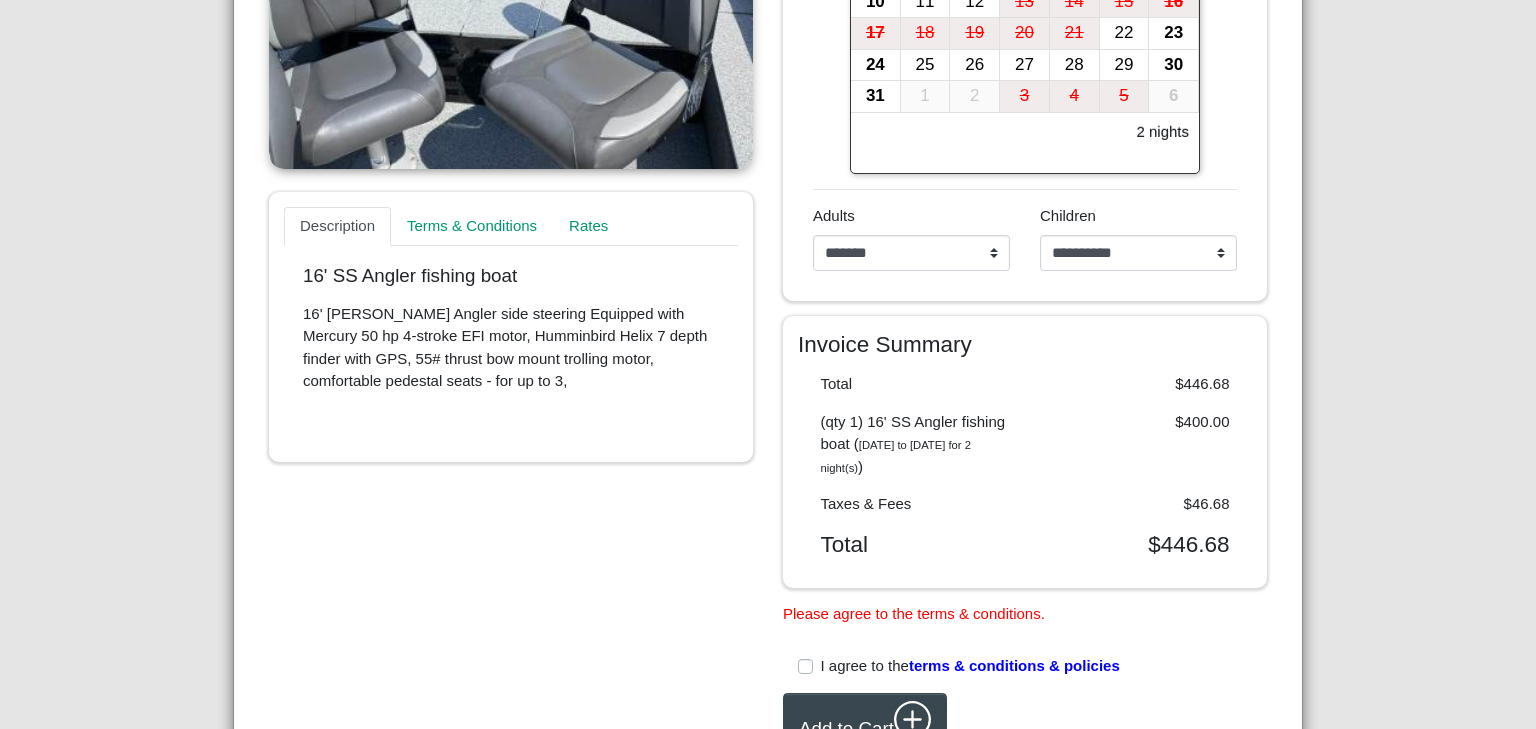 scroll, scrollTop: 600, scrollLeft: 0, axis: vertical 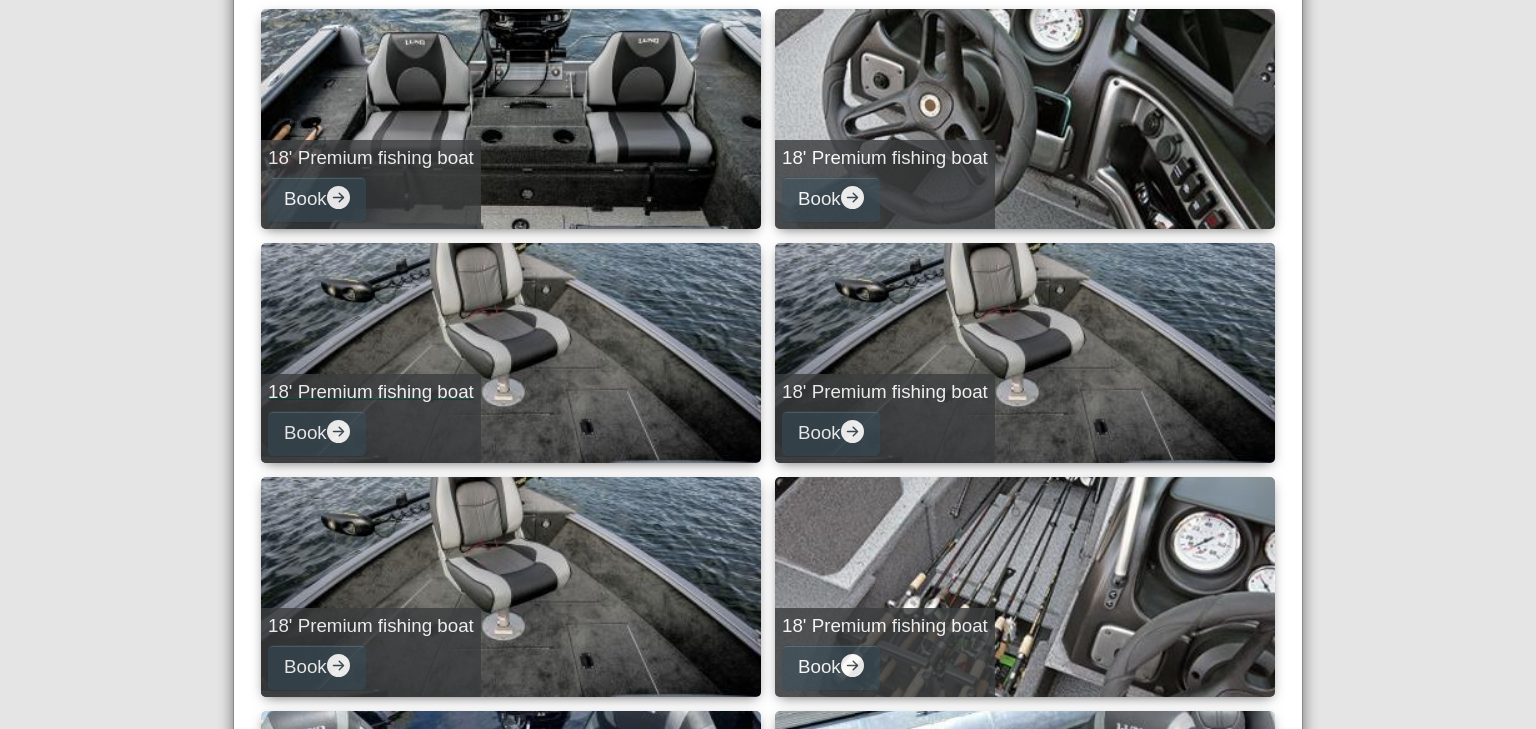 click on "18'  Premium fishing boat  Book" at bounding box center (511, 353) 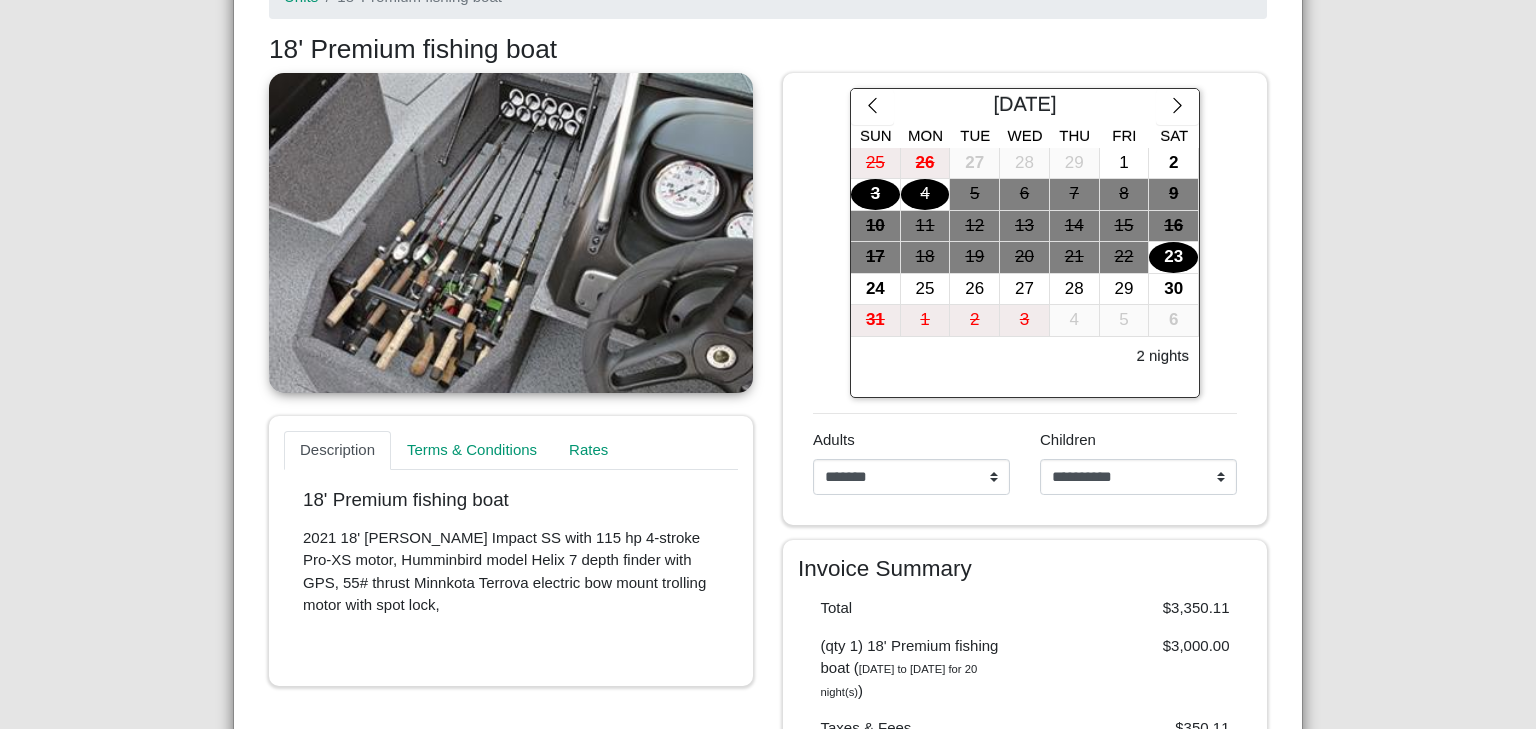 click on "4" at bounding box center (925, 194) 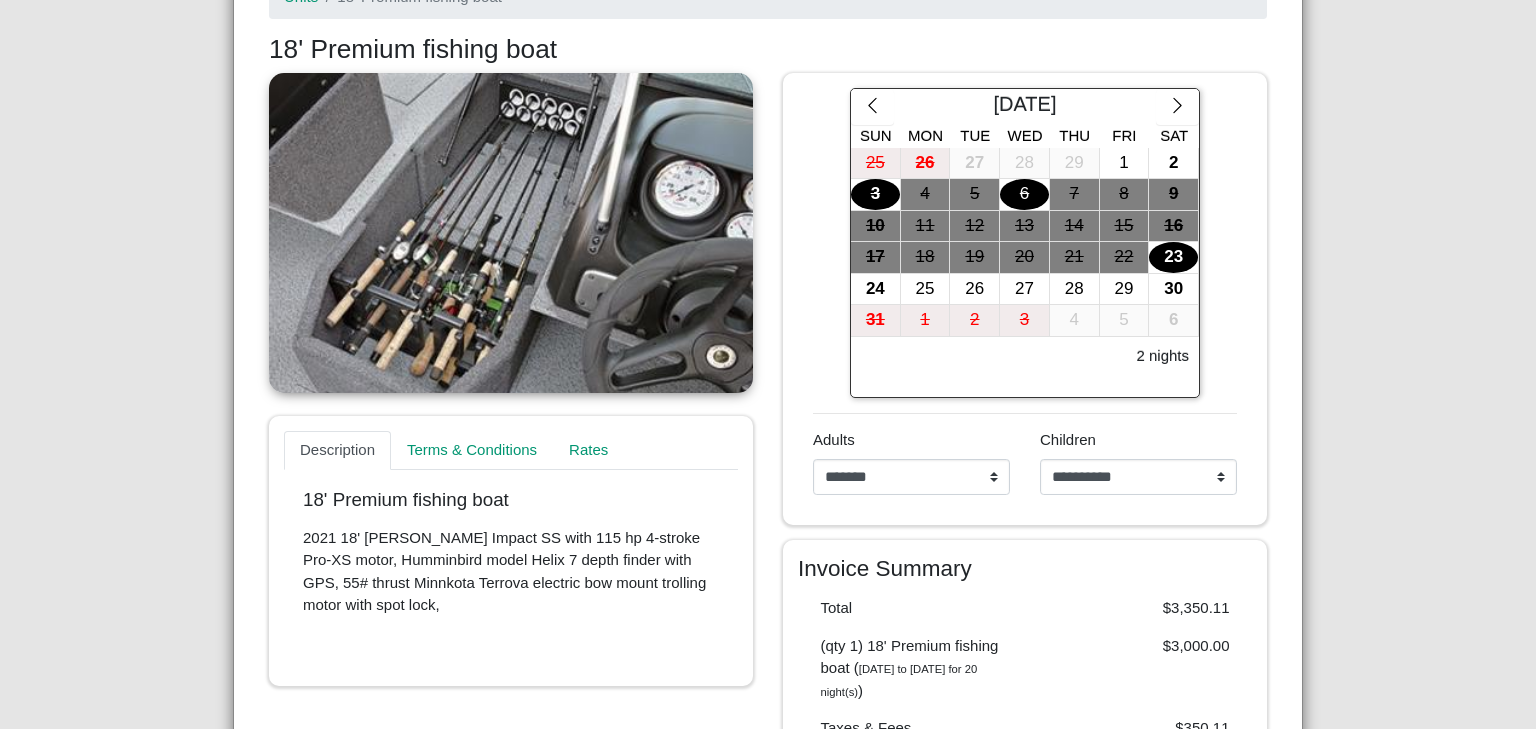 click on "6" at bounding box center [1024, 194] 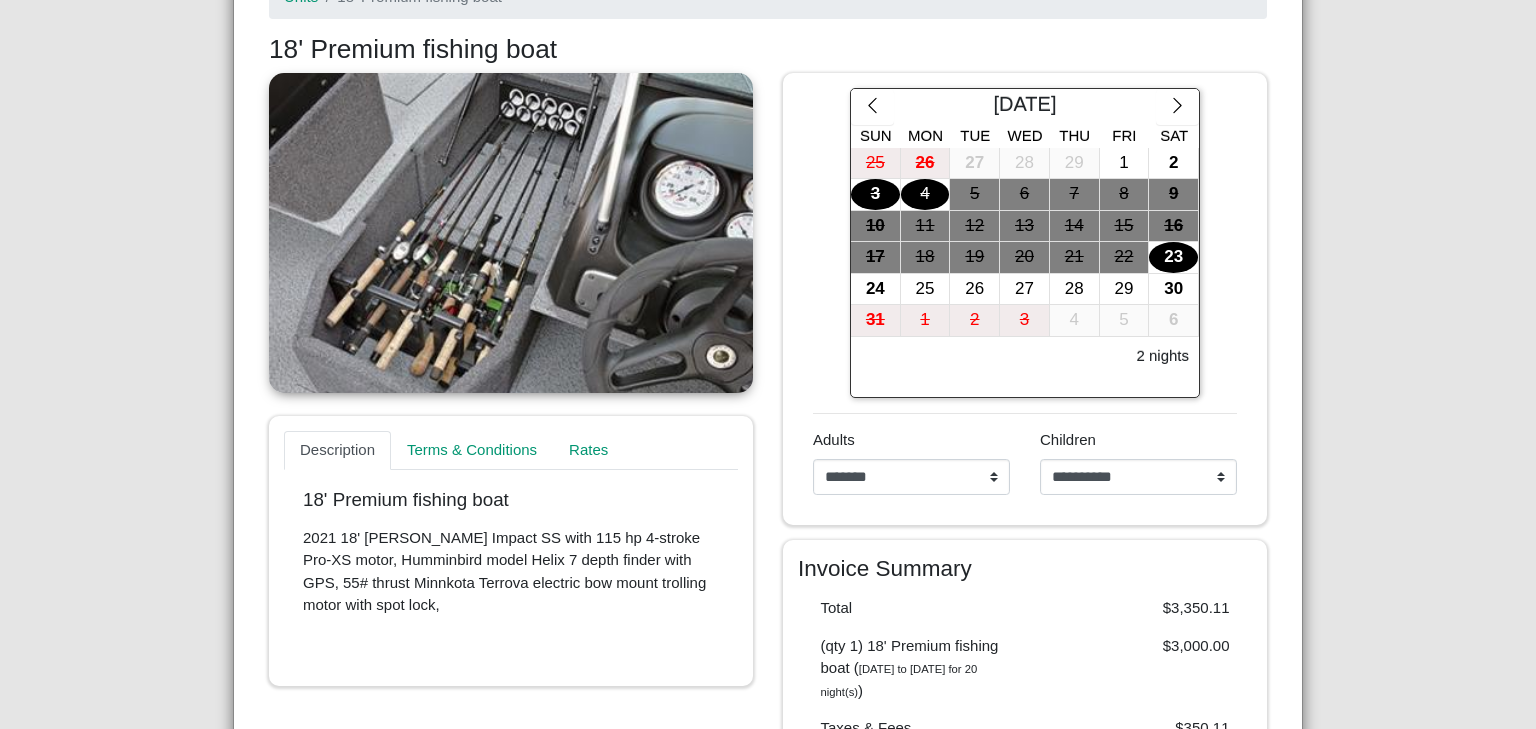 click on "4" at bounding box center (925, 194) 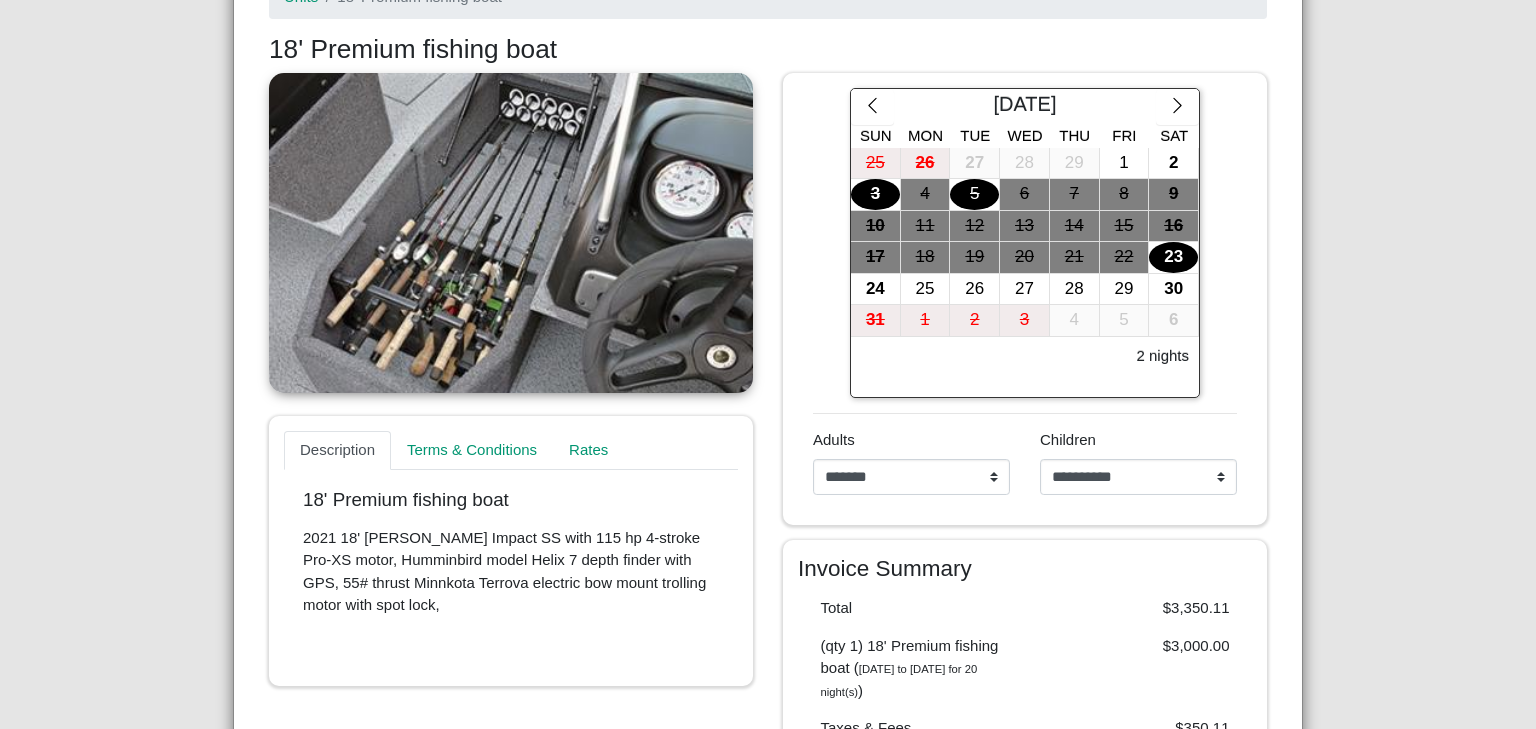 click on "5" at bounding box center (974, 194) 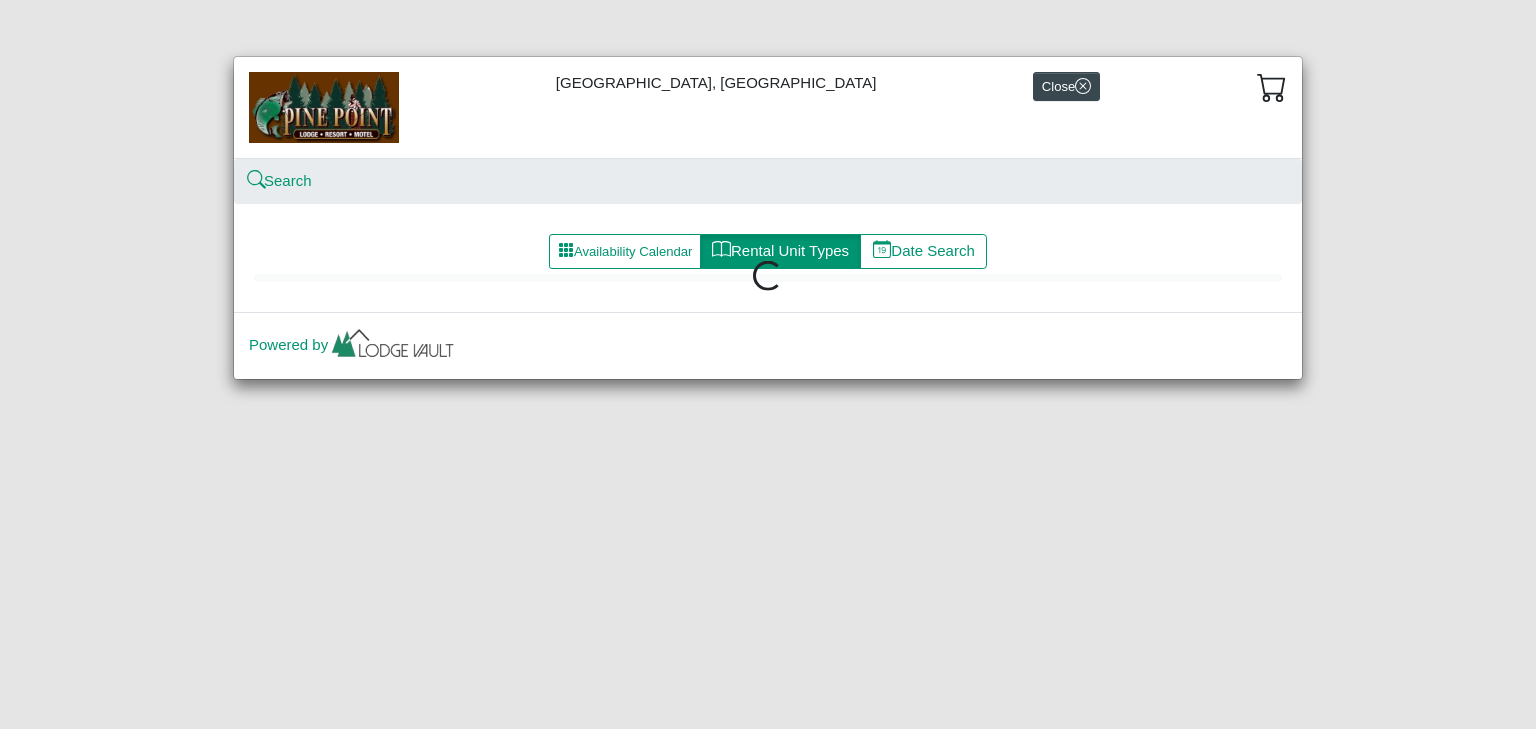 scroll, scrollTop: 0, scrollLeft: 0, axis: both 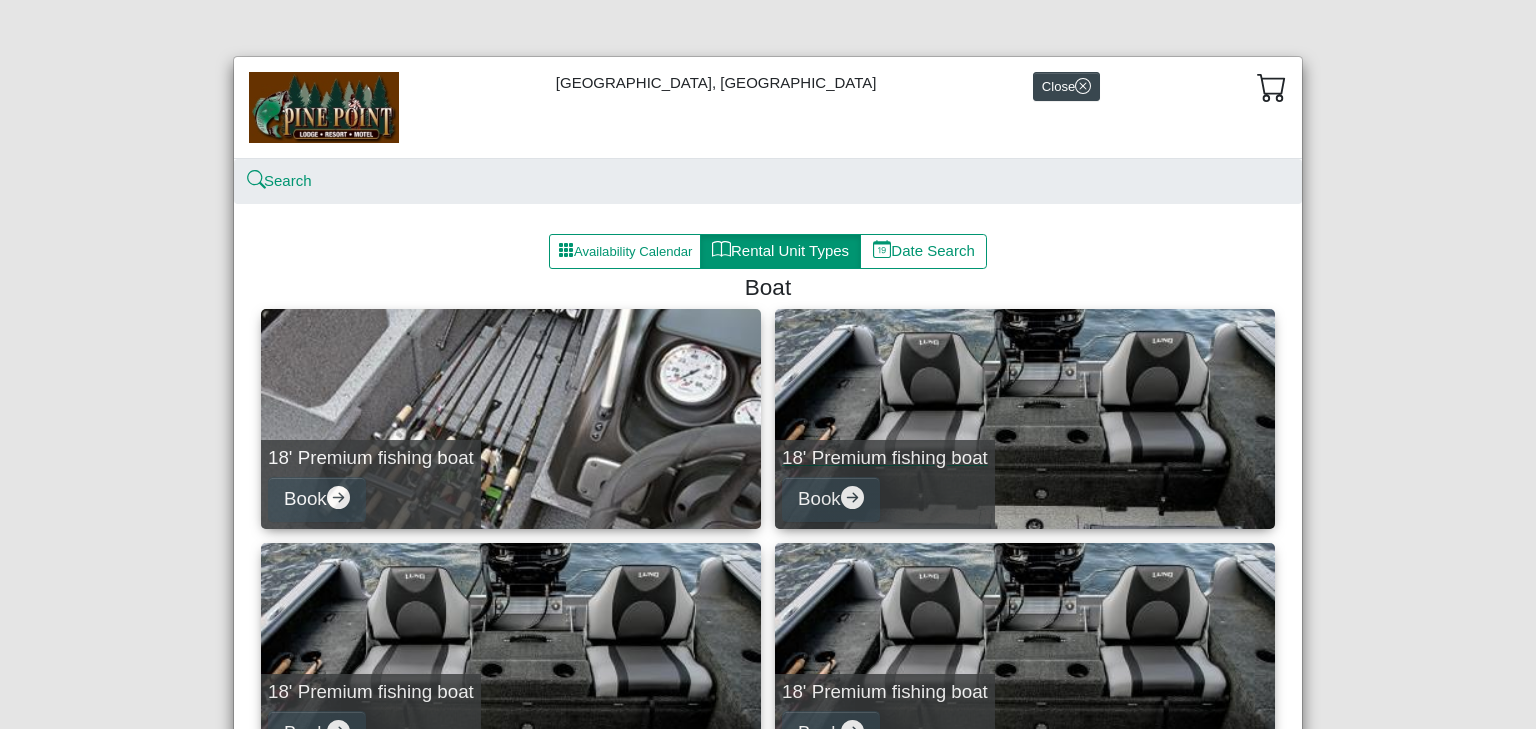 click on "18' Premium fishing  boat  Book" at bounding box center (1025, 419) 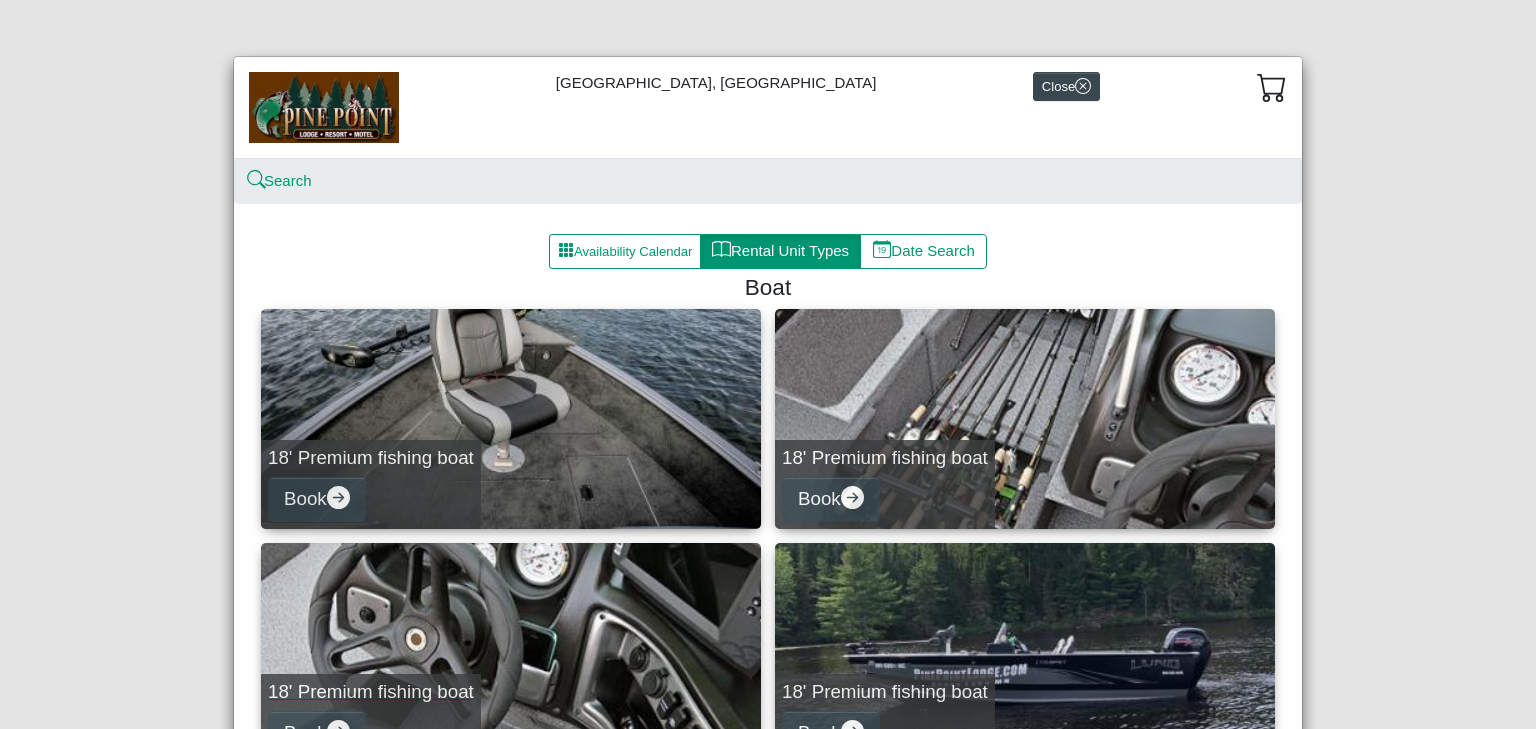 click on "18'  Premium fishing boat  Book" at bounding box center (511, 653) 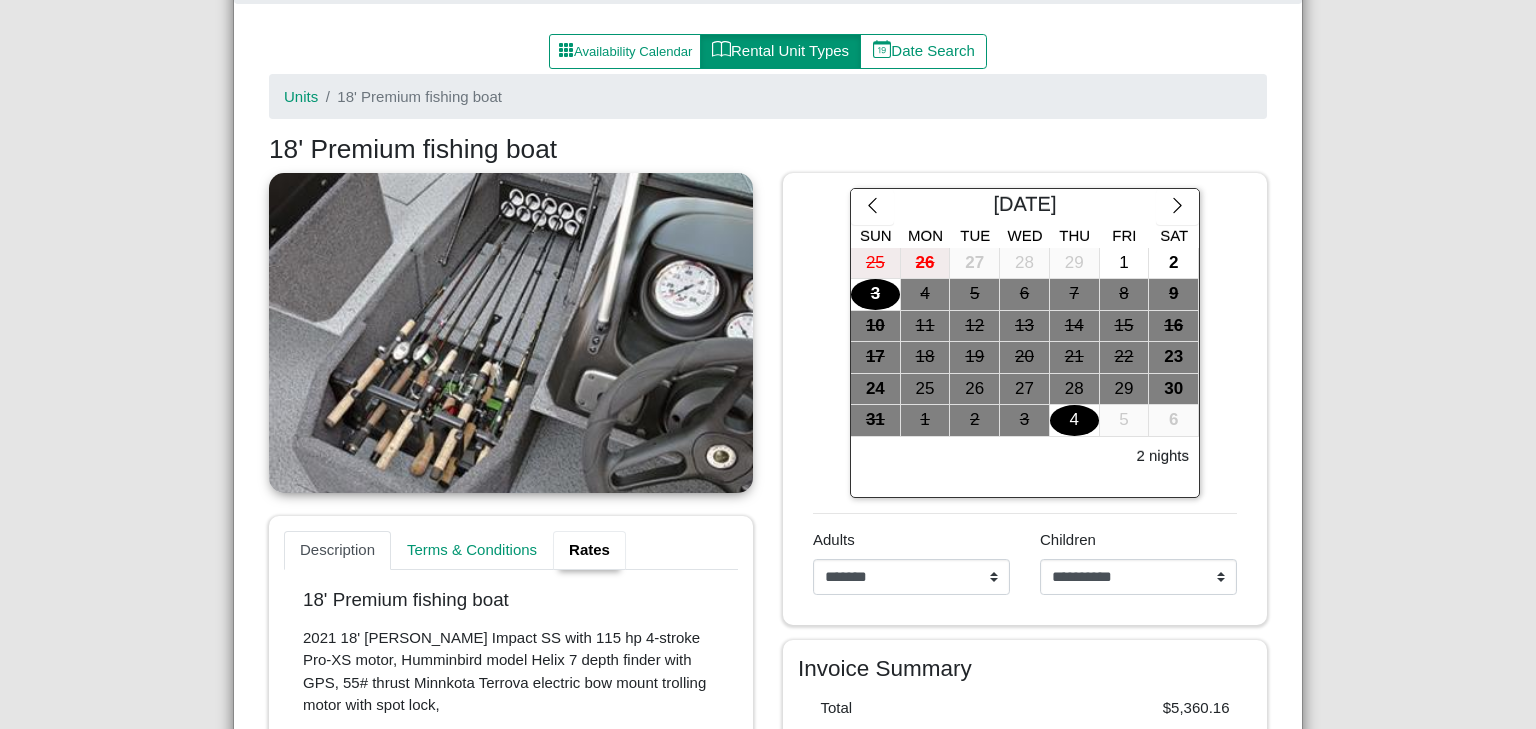 scroll, scrollTop: 400, scrollLeft: 0, axis: vertical 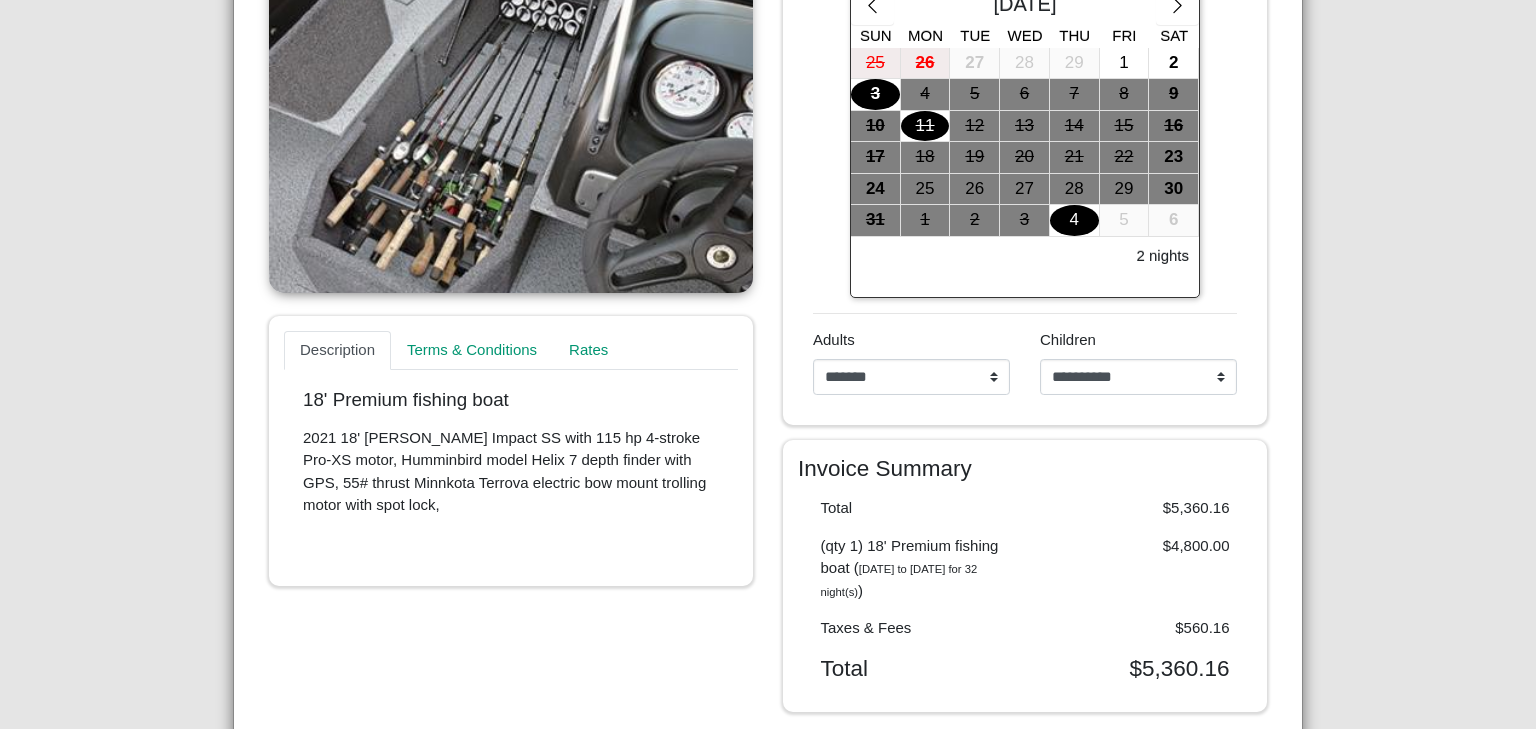 click on "11" at bounding box center (925, 126) 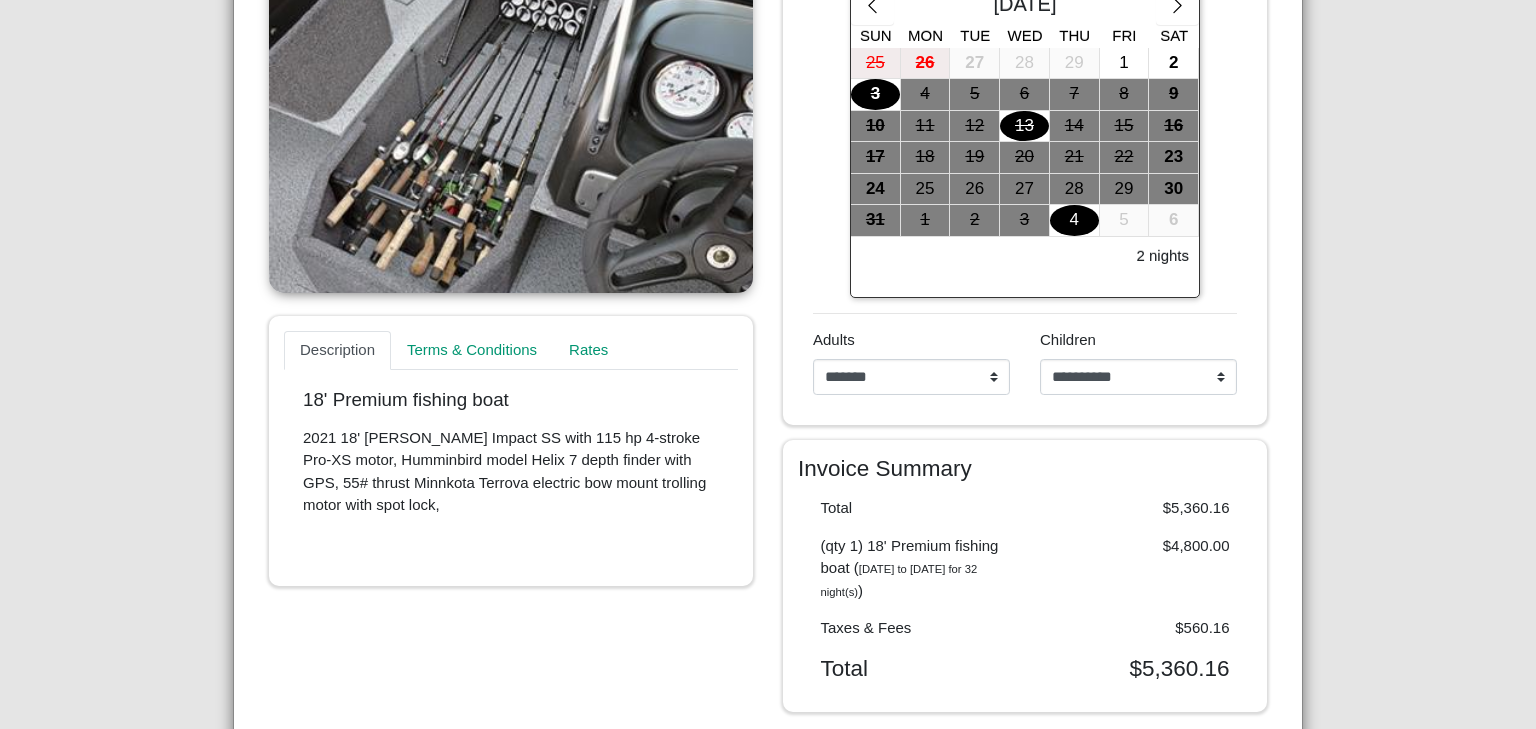 click on "13" at bounding box center [1024, 126] 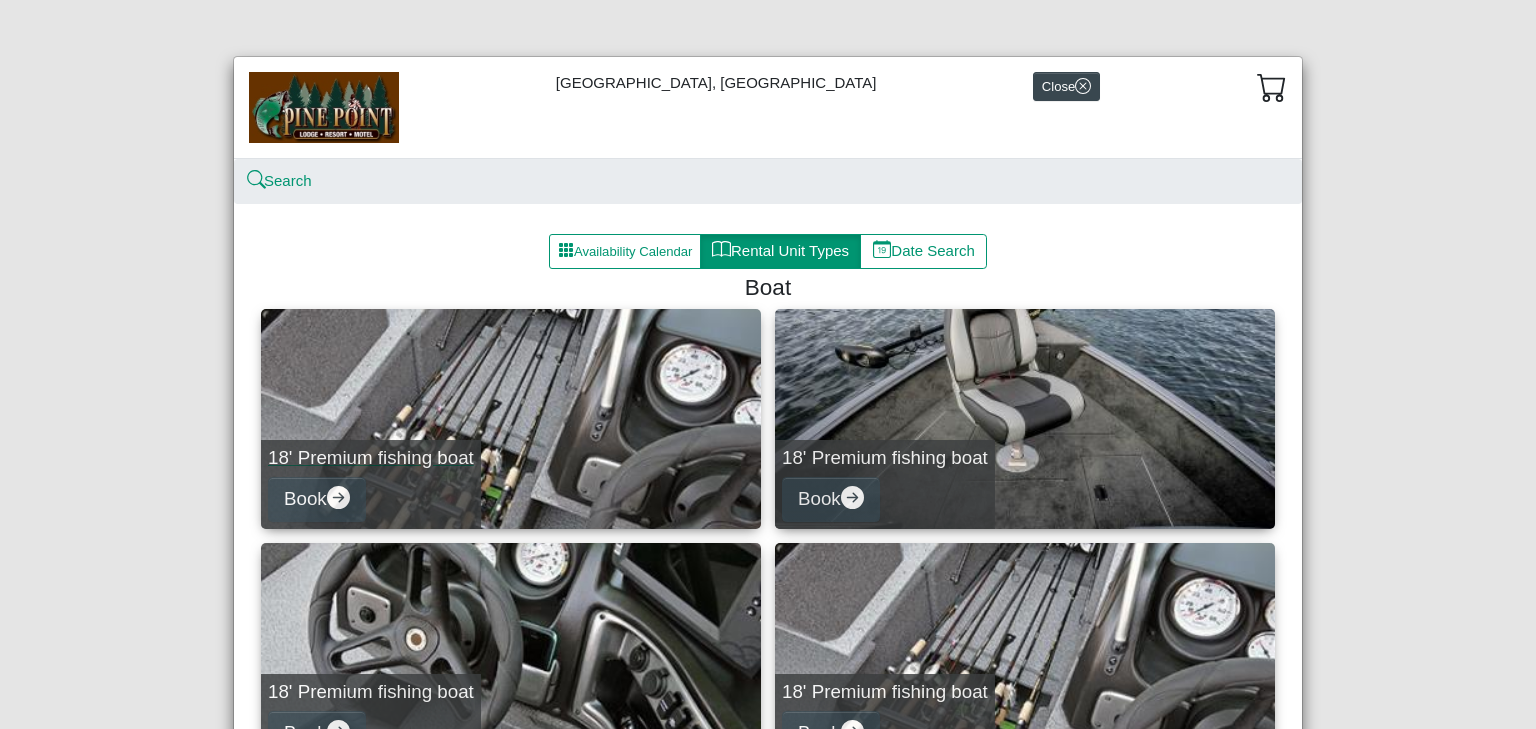 scroll, scrollTop: 300, scrollLeft: 0, axis: vertical 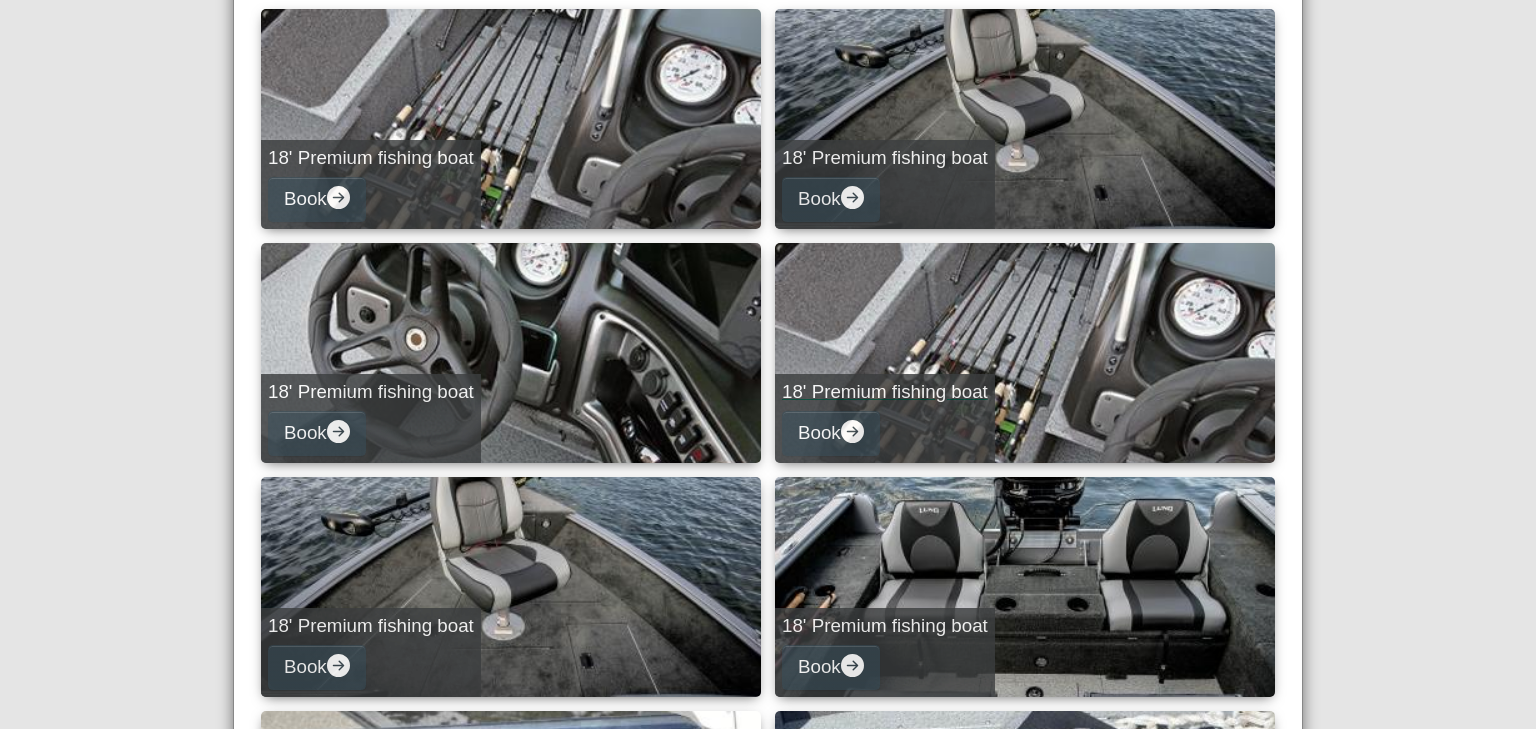 click on "18' Premium fishing boat  Book" at bounding box center (1025, 353) 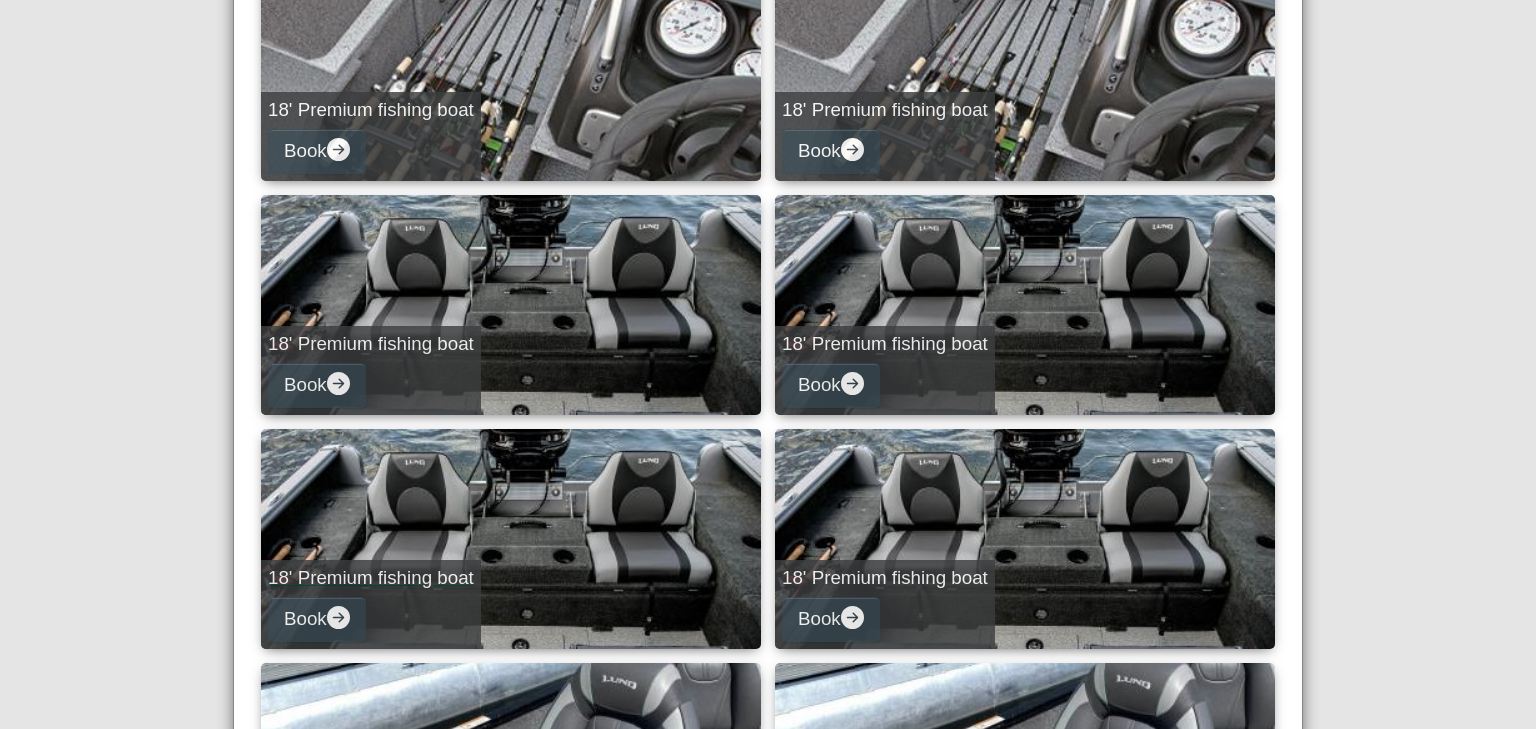 scroll, scrollTop: 500, scrollLeft: 0, axis: vertical 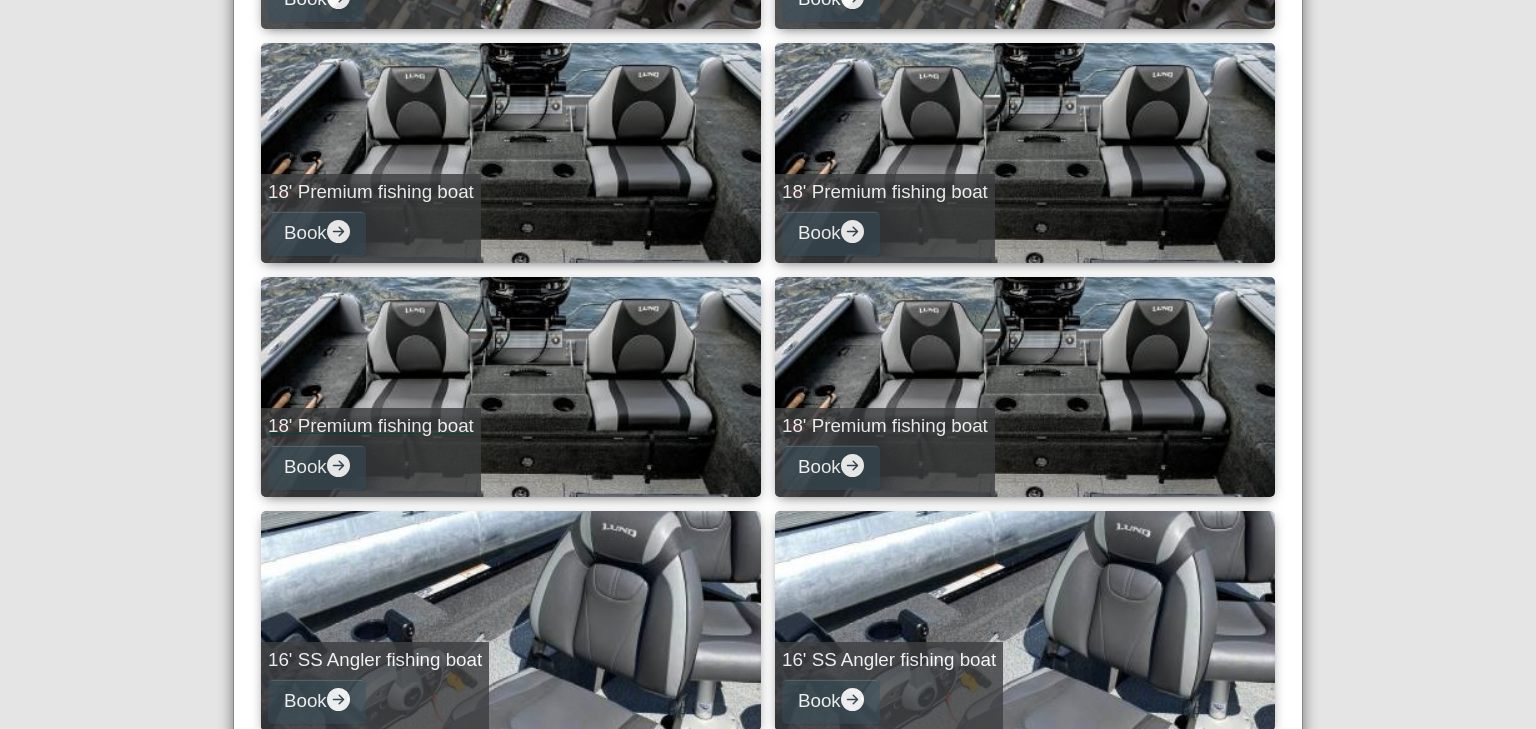 click on "18' Premium  fishing boat  Book" at bounding box center [511, 387] 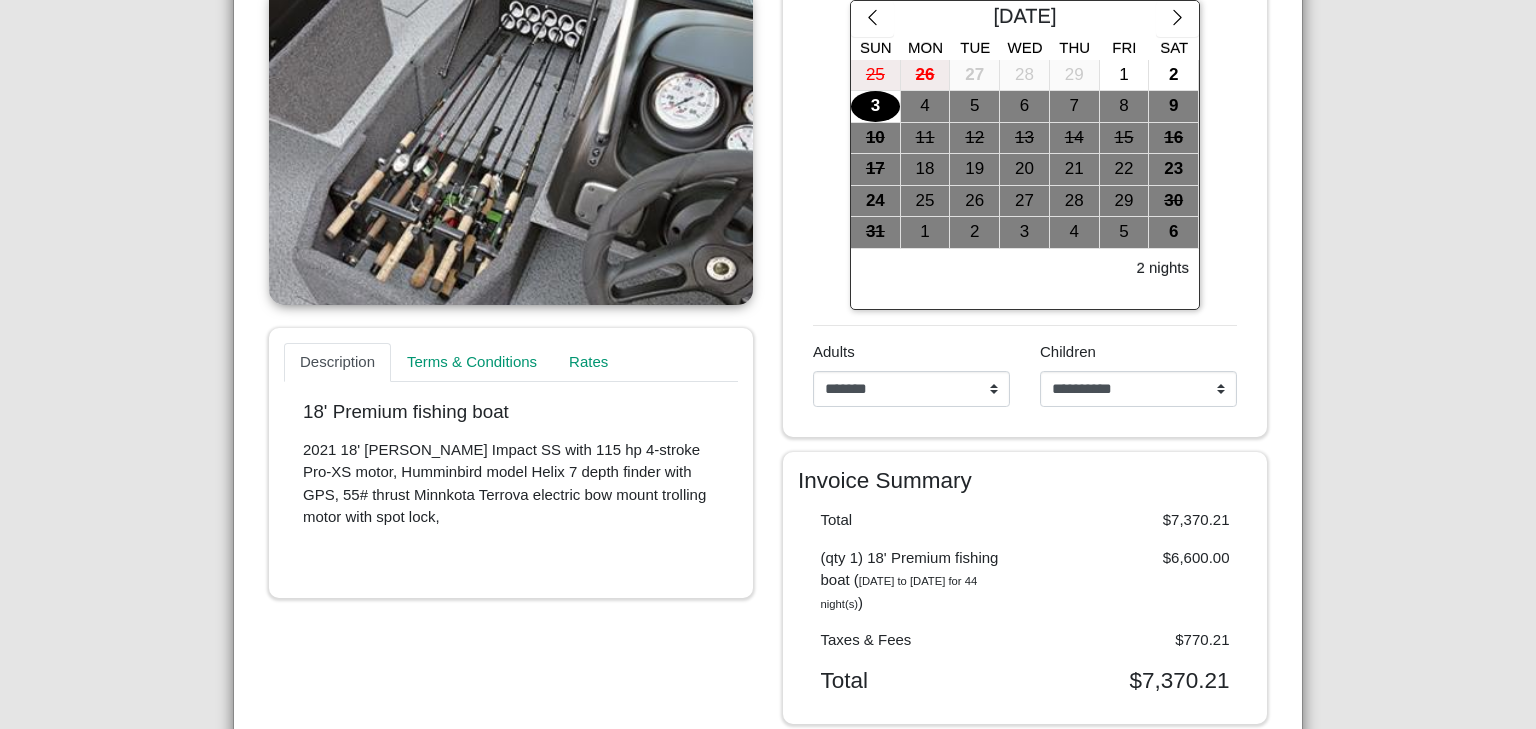 scroll, scrollTop: 300, scrollLeft: 0, axis: vertical 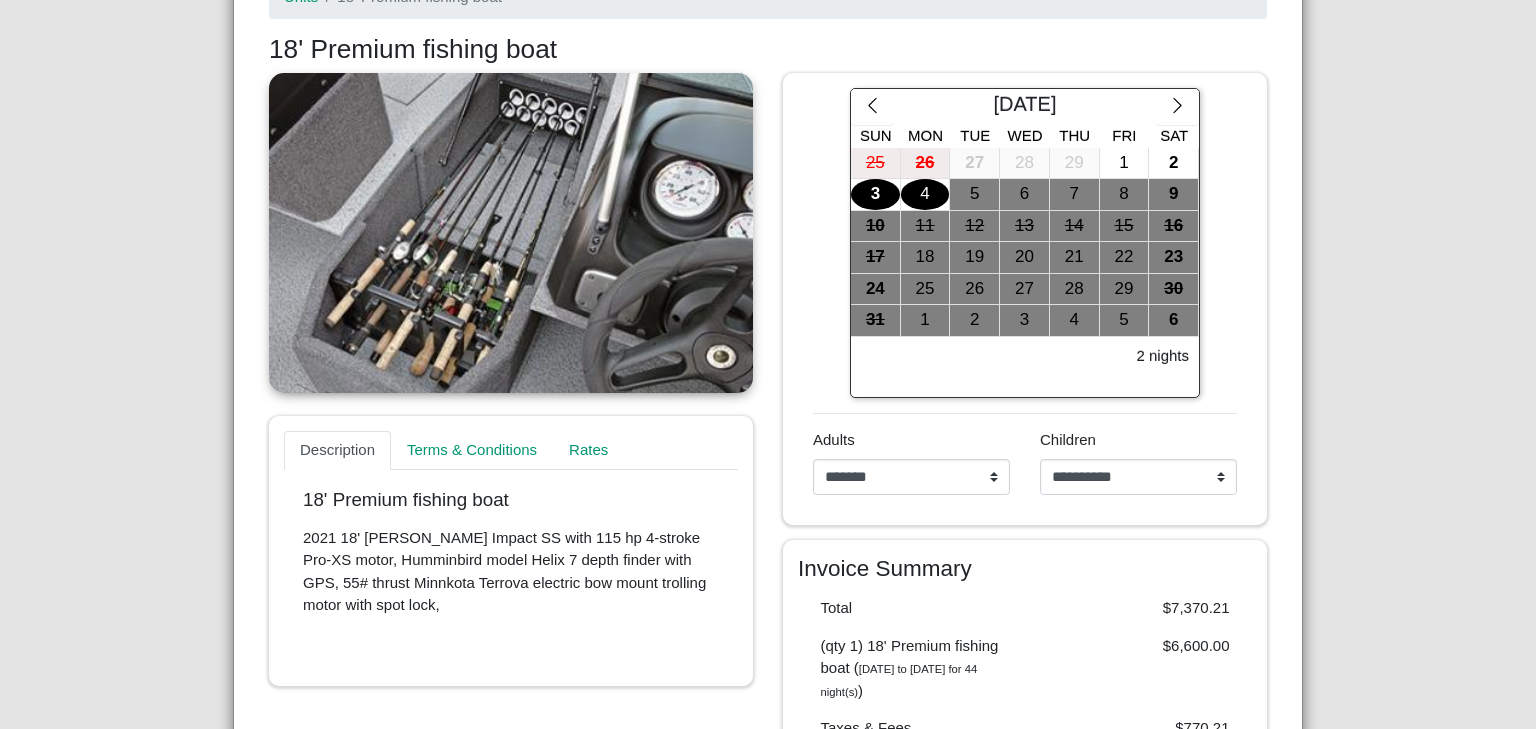 click on "4" at bounding box center [925, 194] 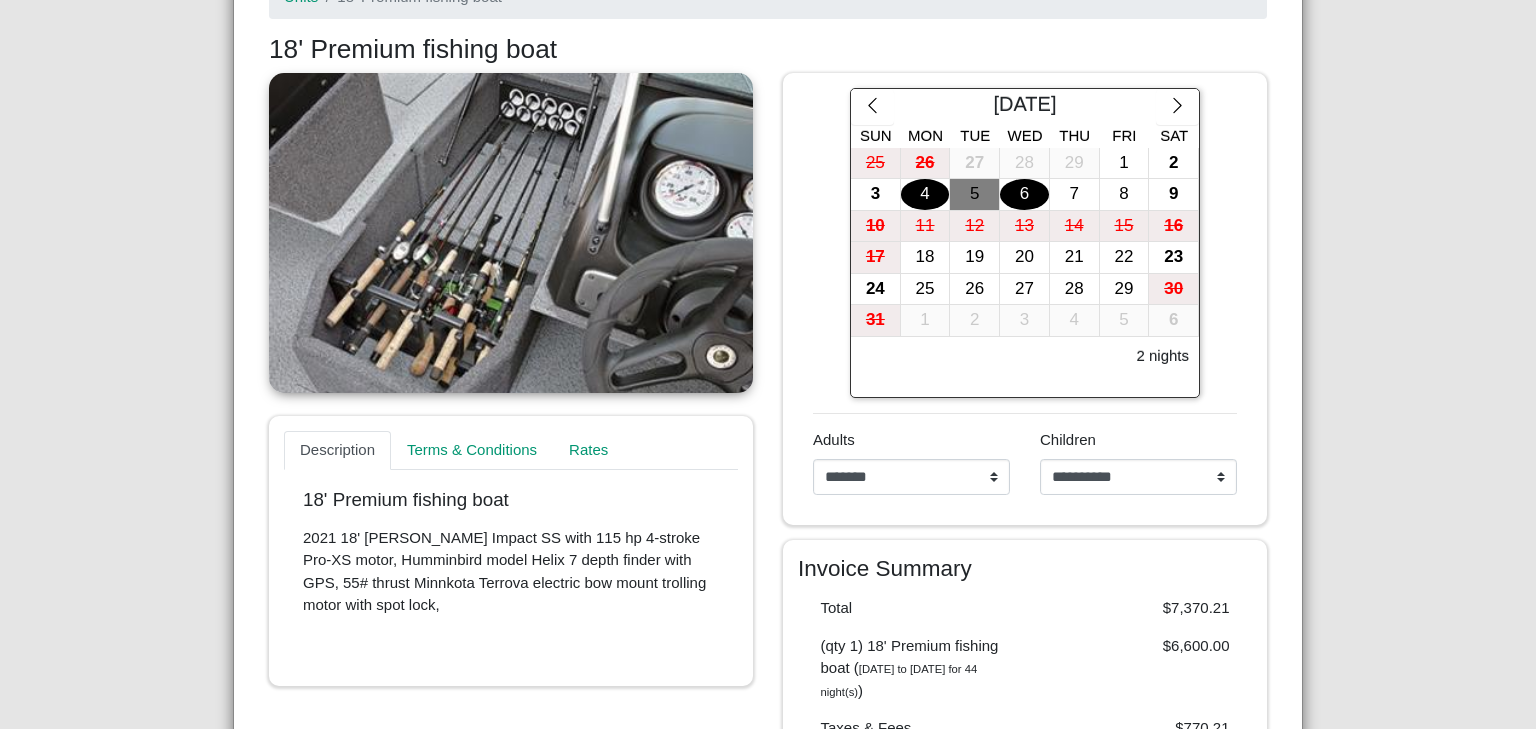 click on "6" at bounding box center [1024, 194] 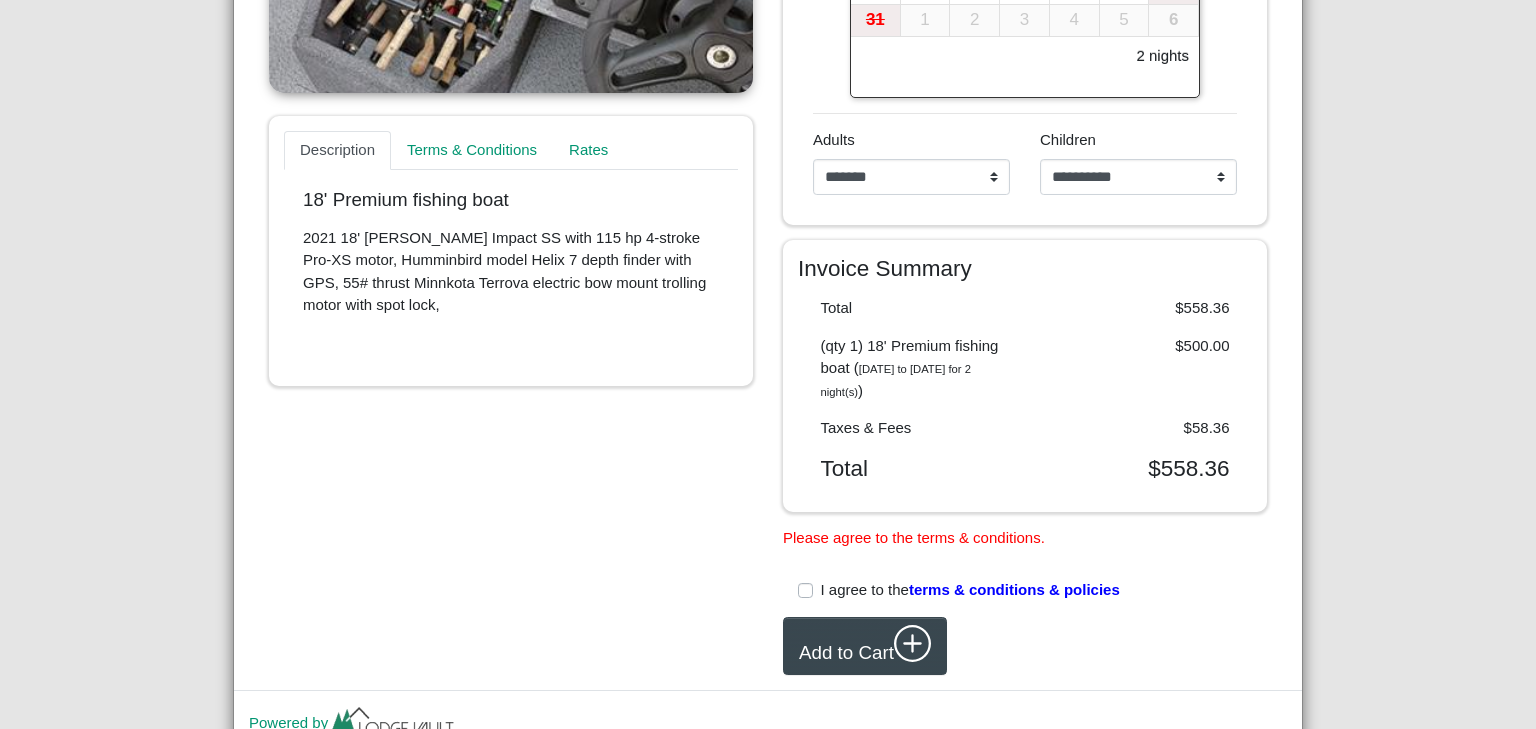 scroll, scrollTop: 200, scrollLeft: 0, axis: vertical 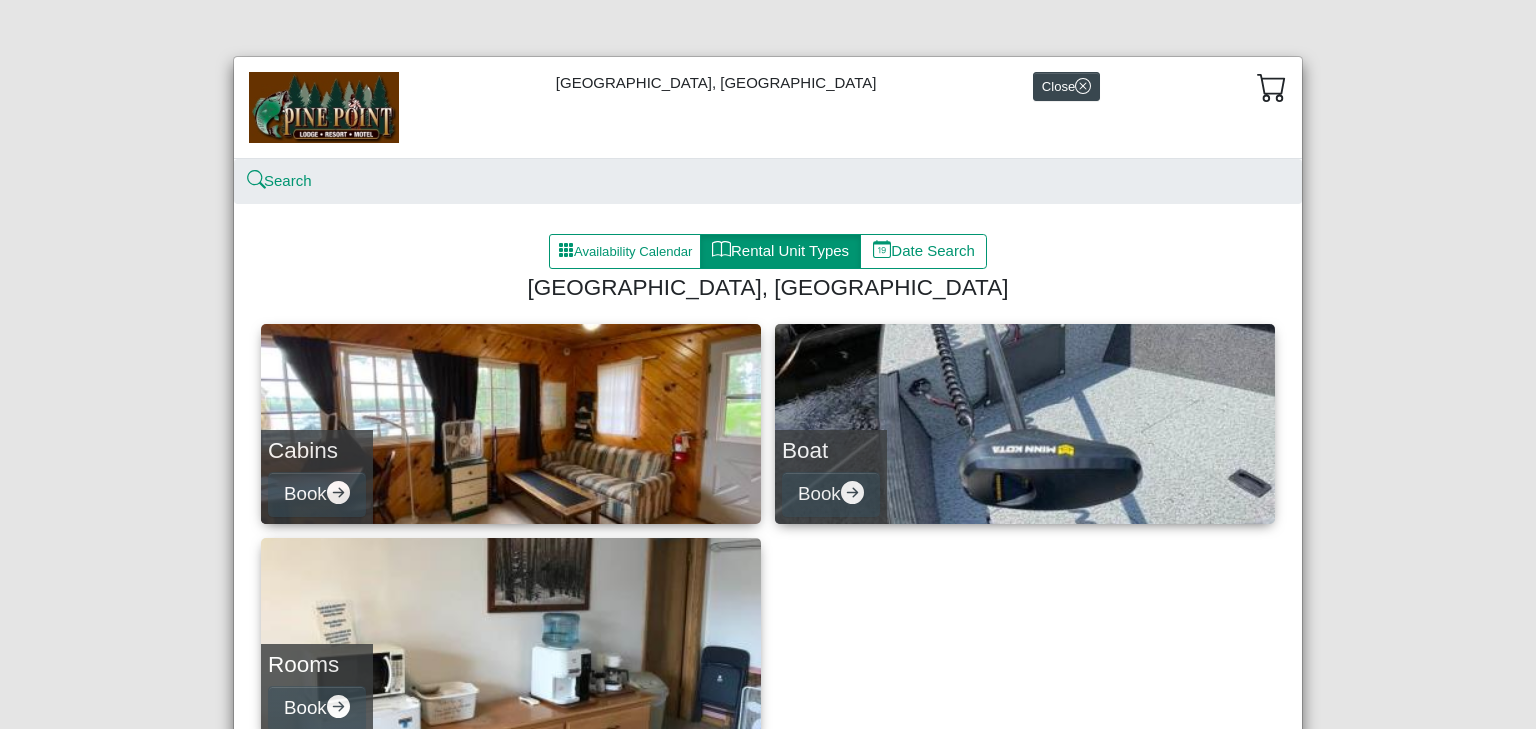select on "*" 